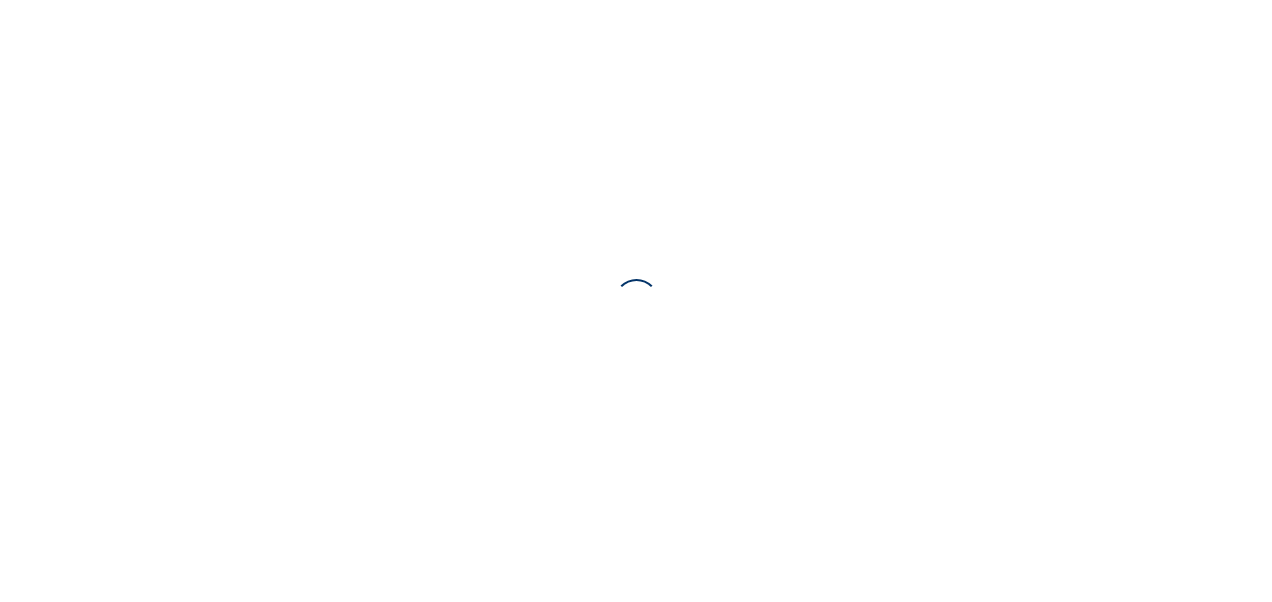 scroll, scrollTop: 0, scrollLeft: 0, axis: both 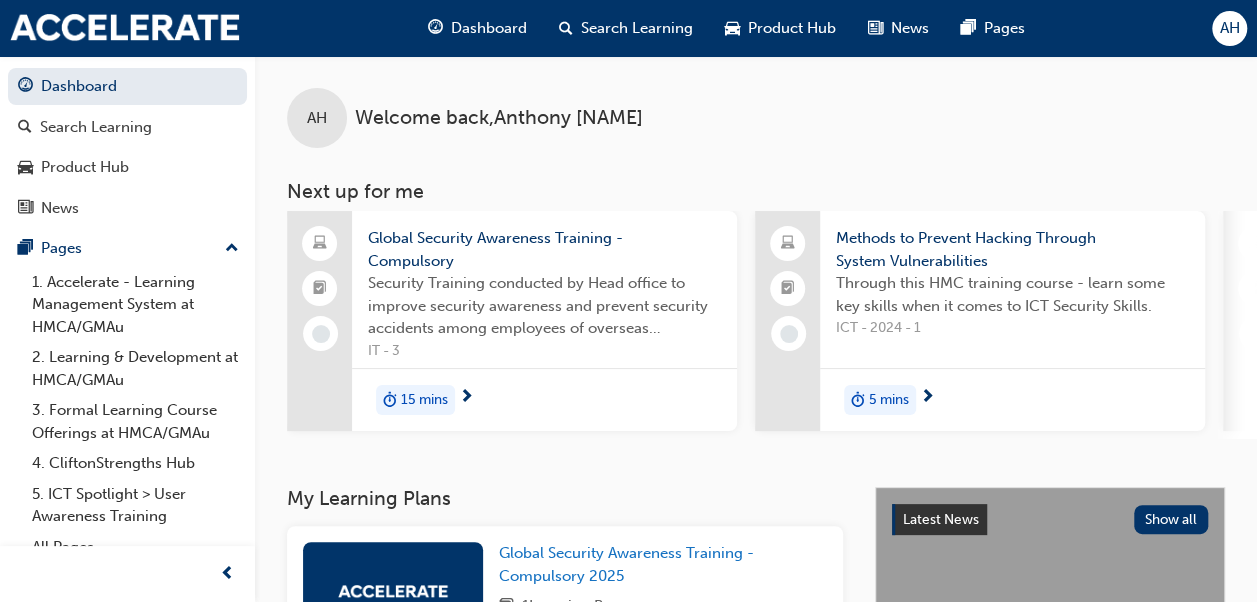 click on "Global Security Awareness Training - Compulsory" at bounding box center (544, 249) 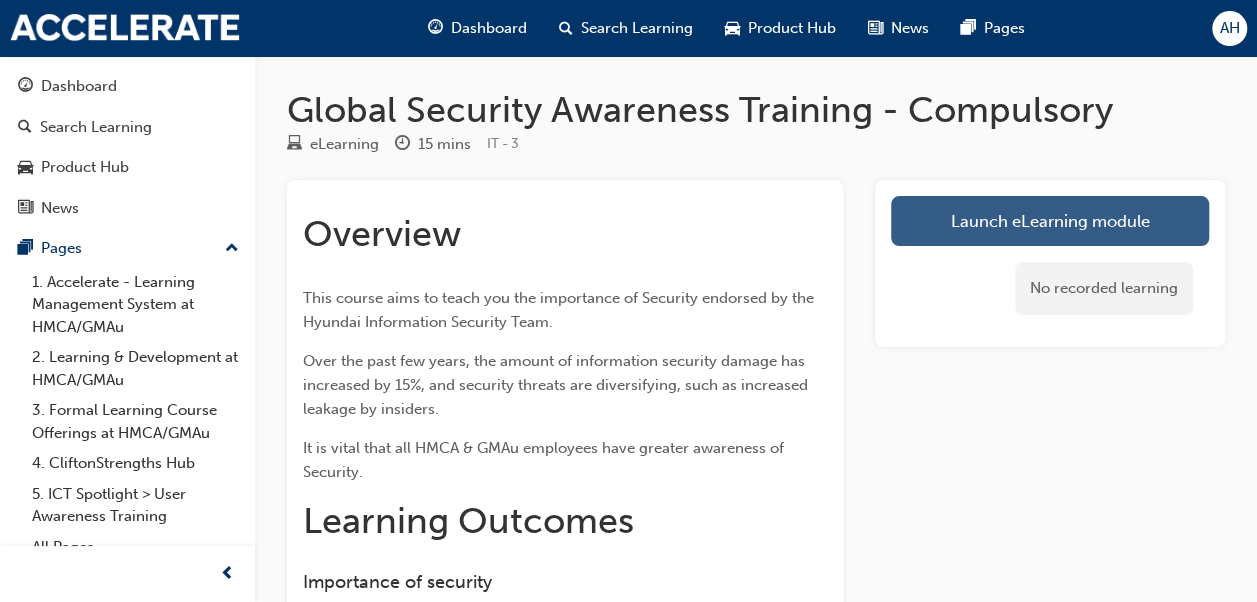 click on "Launch eLearning module" at bounding box center [1050, 221] 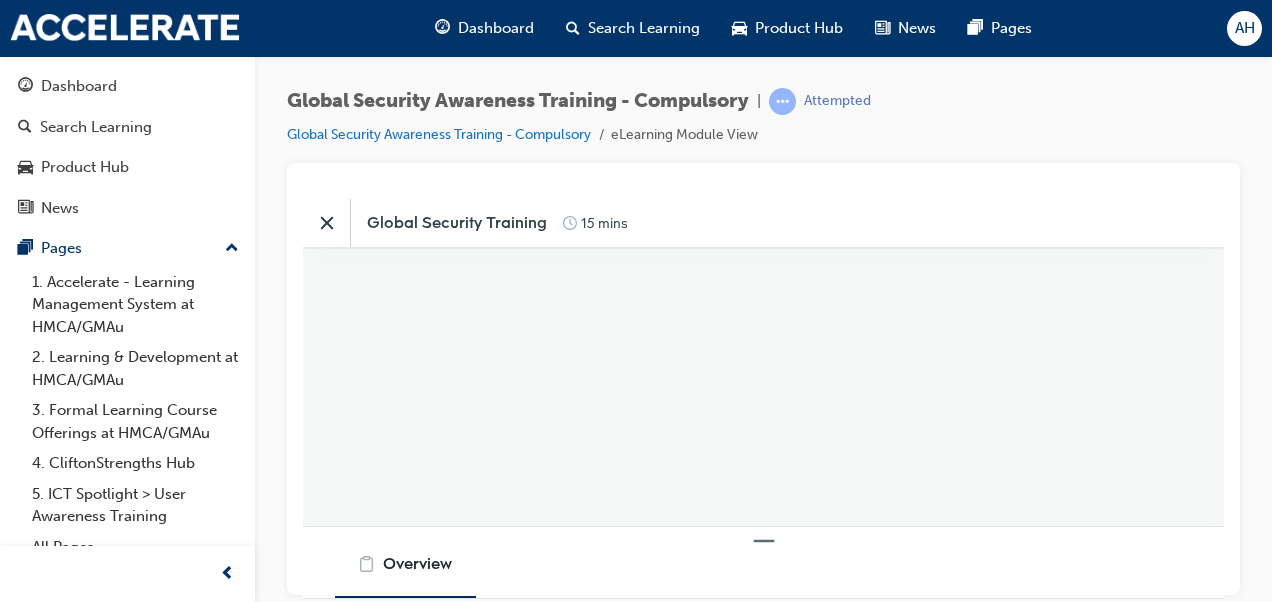 scroll, scrollTop: 0, scrollLeft: 0, axis: both 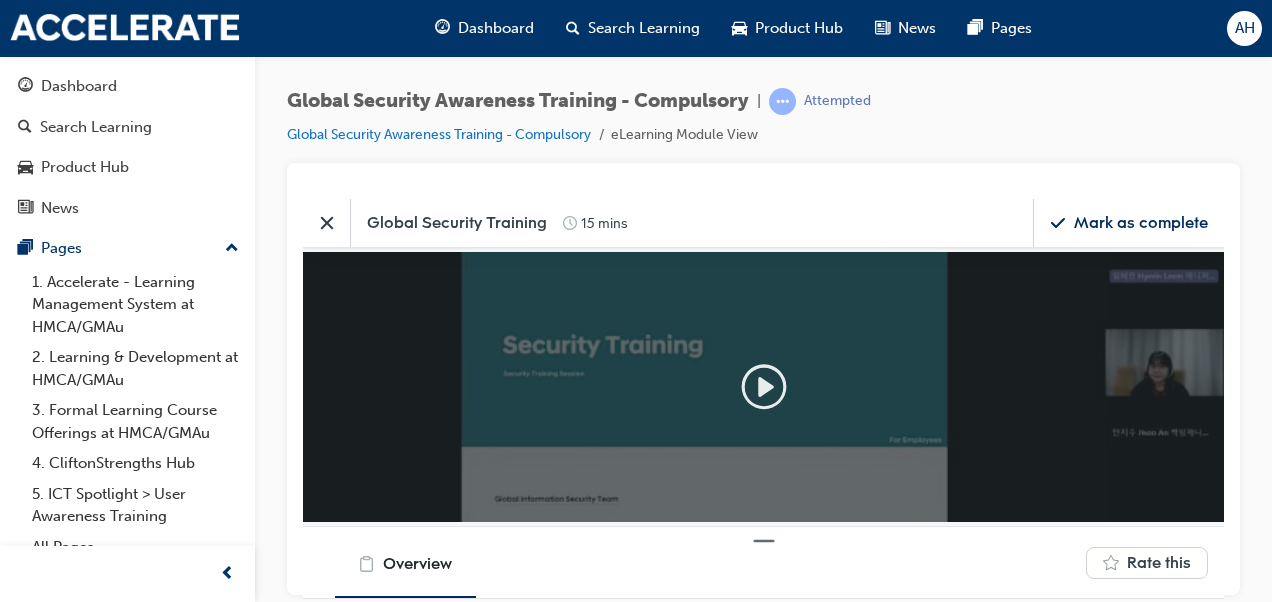 click 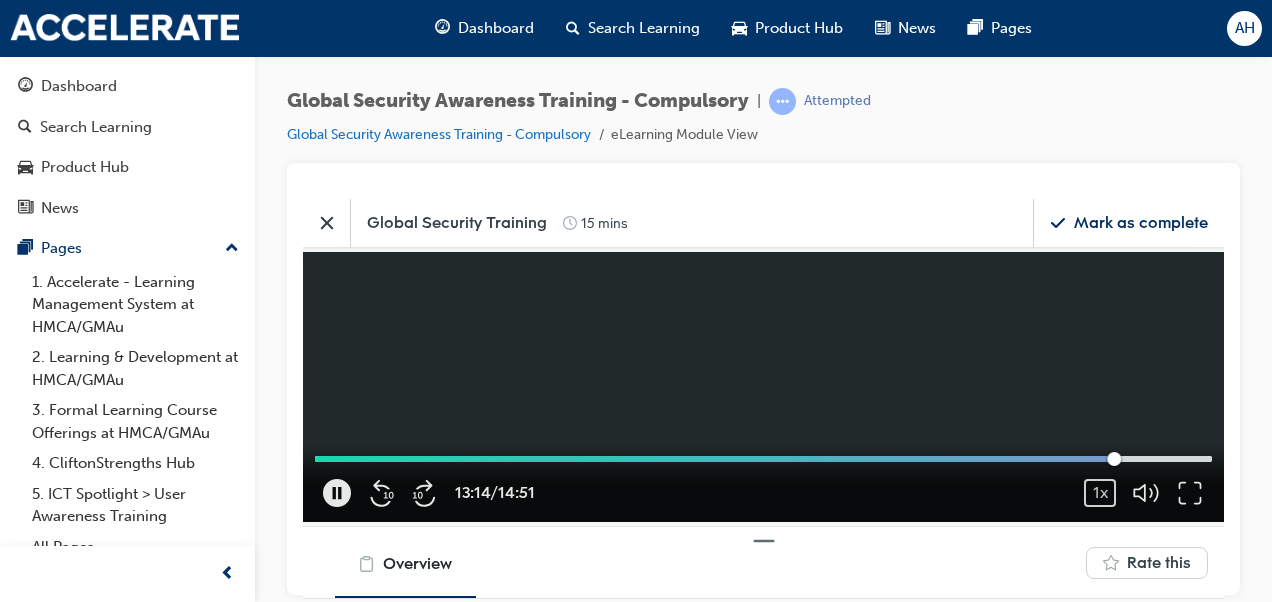 click on "Mark as complete" at bounding box center (1141, 222) 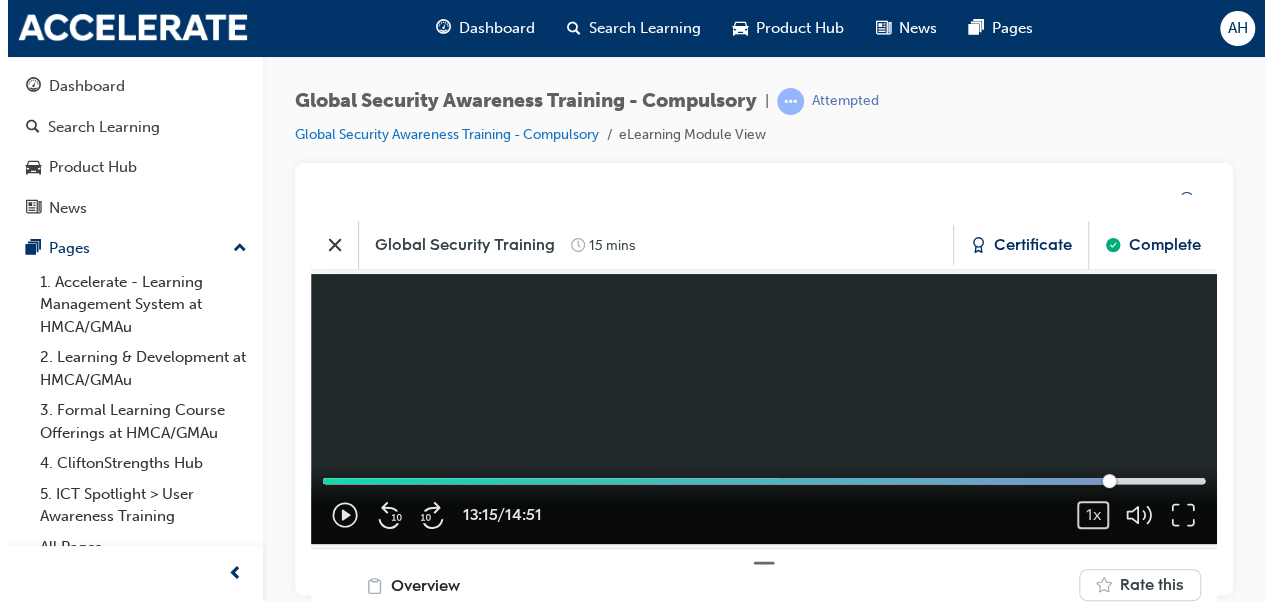 scroll, scrollTop: 246, scrollLeft: 936, axis: both 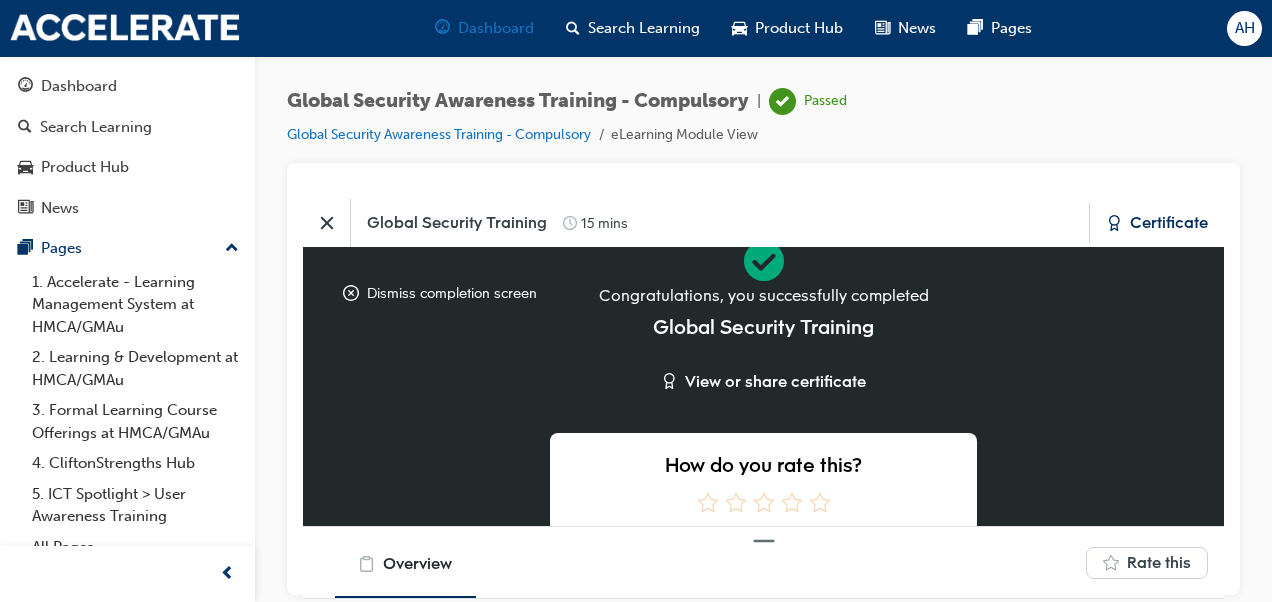 click on "Dashboard" at bounding box center (484, 28) 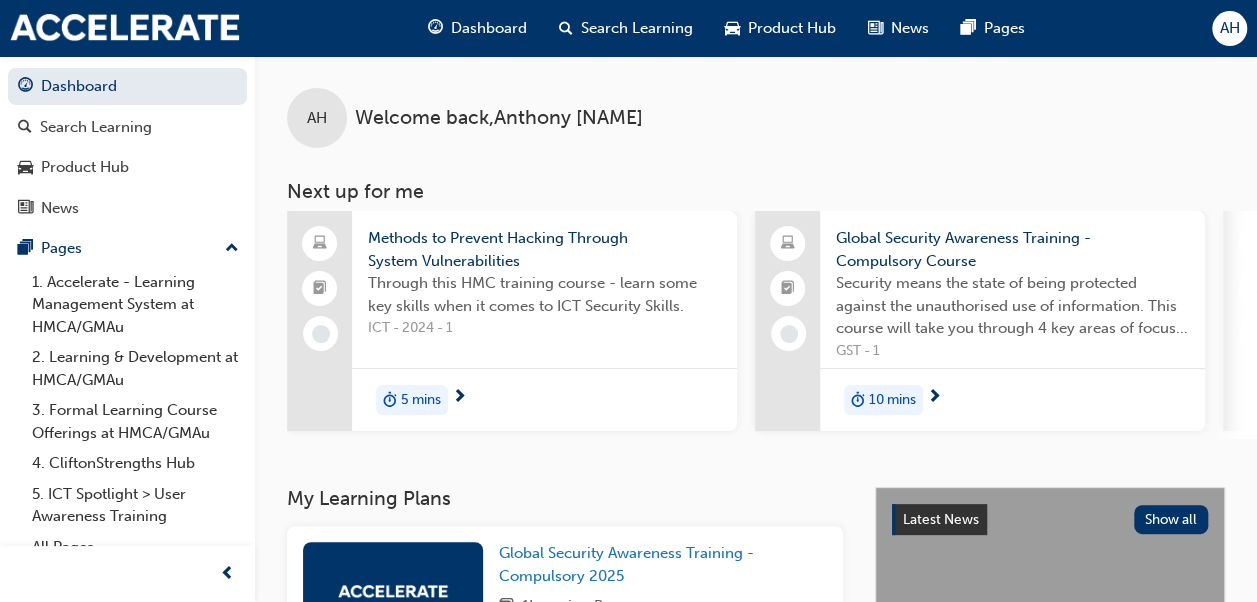 click on "Methods to Prevent Hacking Through System Vulnerabilities" at bounding box center [544, 249] 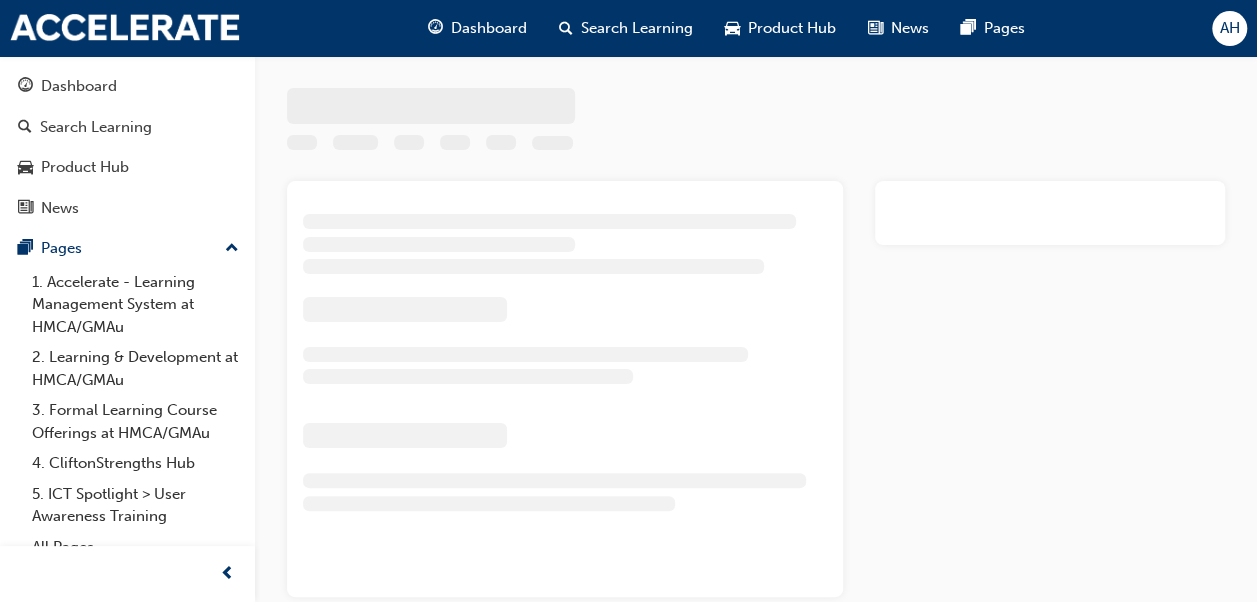 click at bounding box center [628, 355] 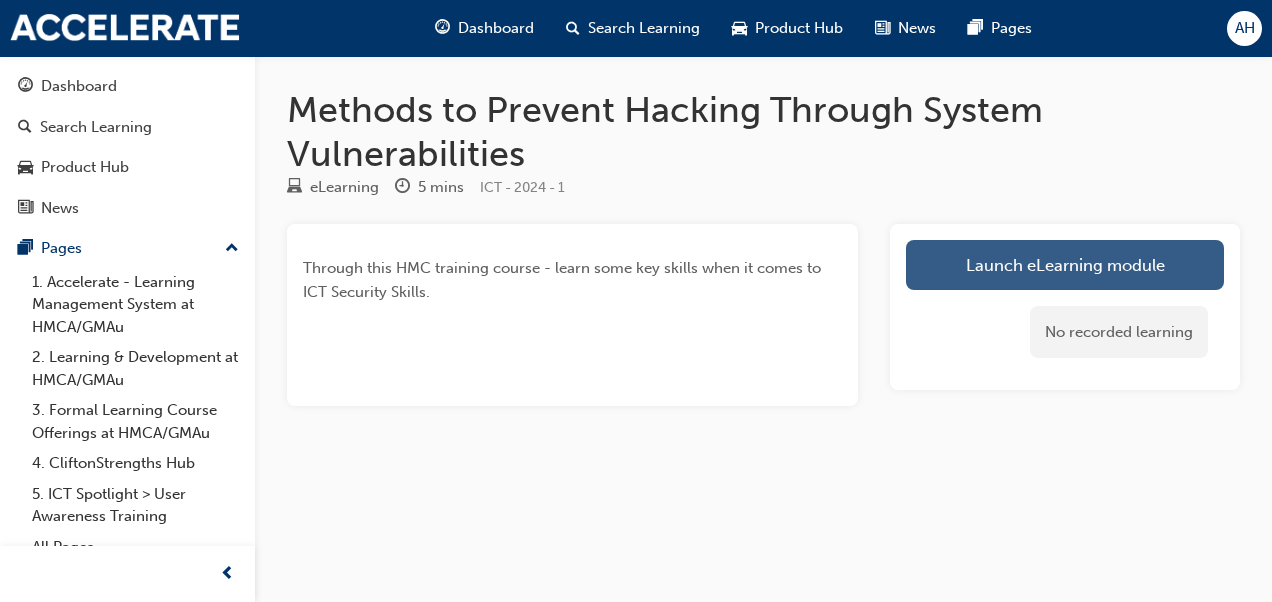 click on "Launch eLearning module" at bounding box center (1065, 265) 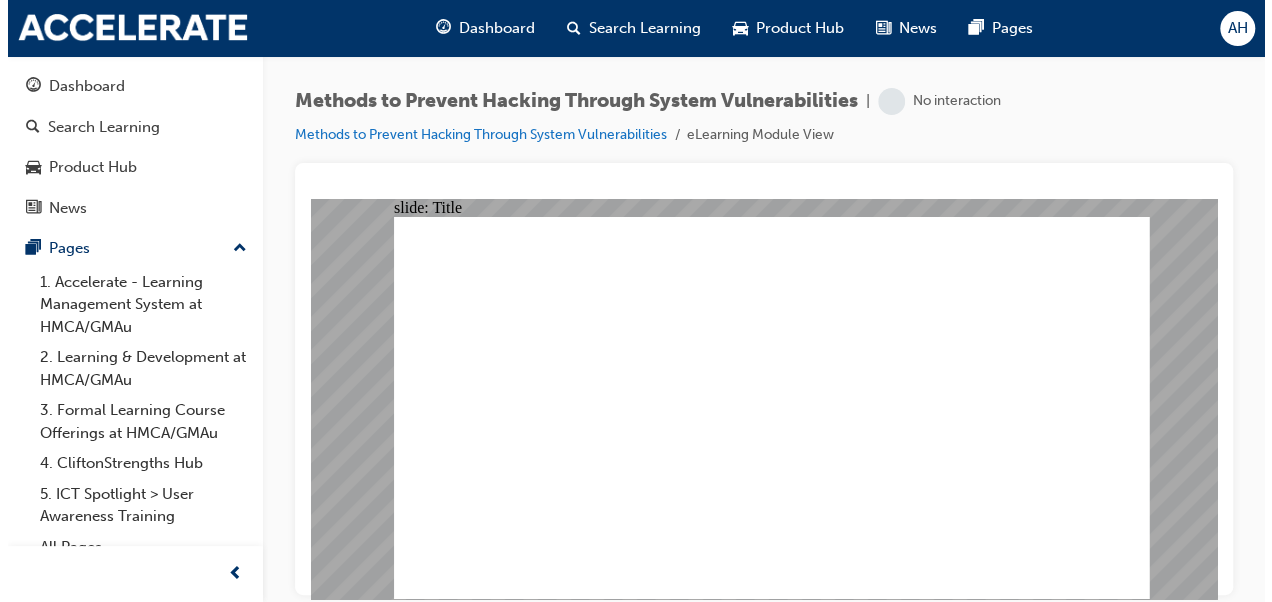 scroll, scrollTop: 0, scrollLeft: 0, axis: both 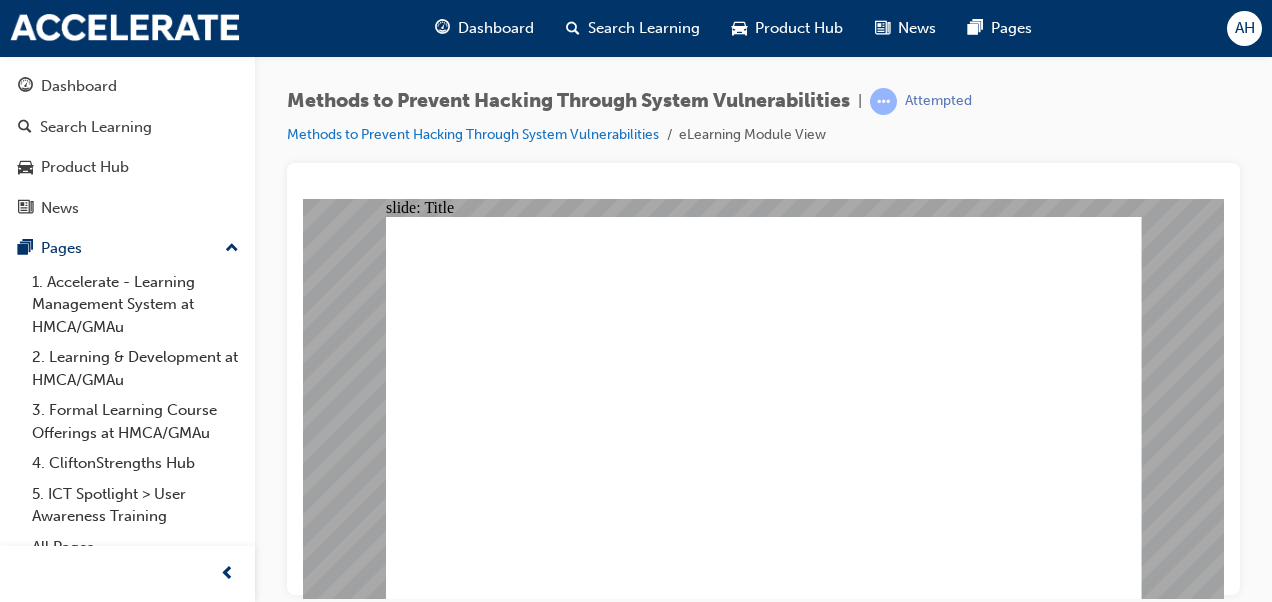 click 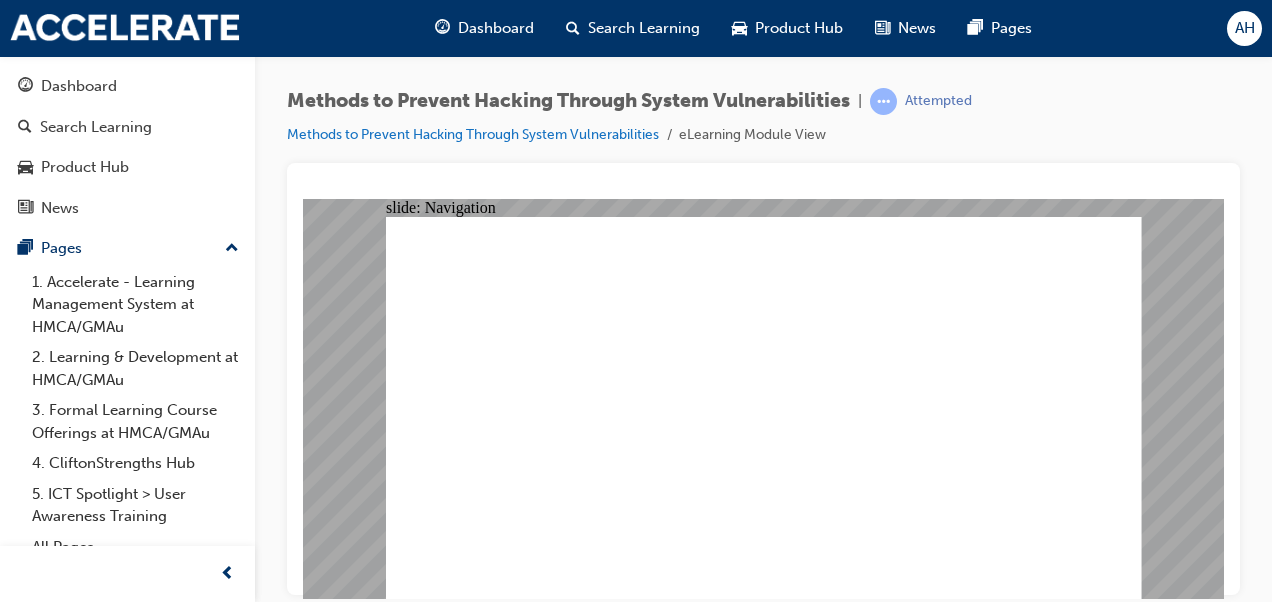 click 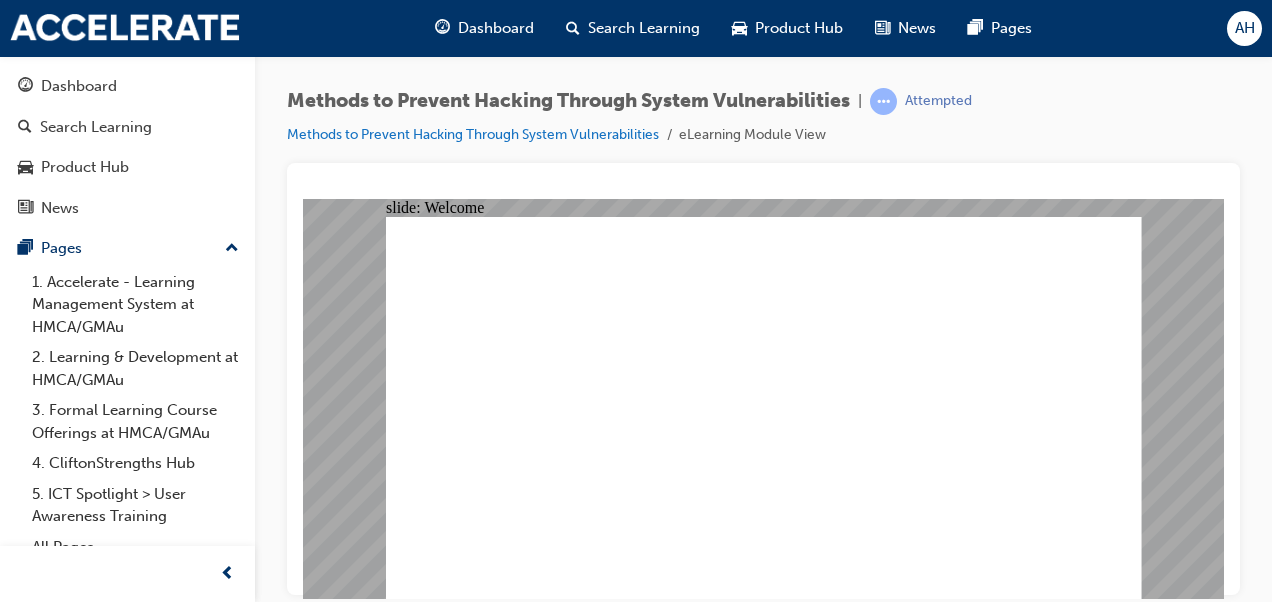 click 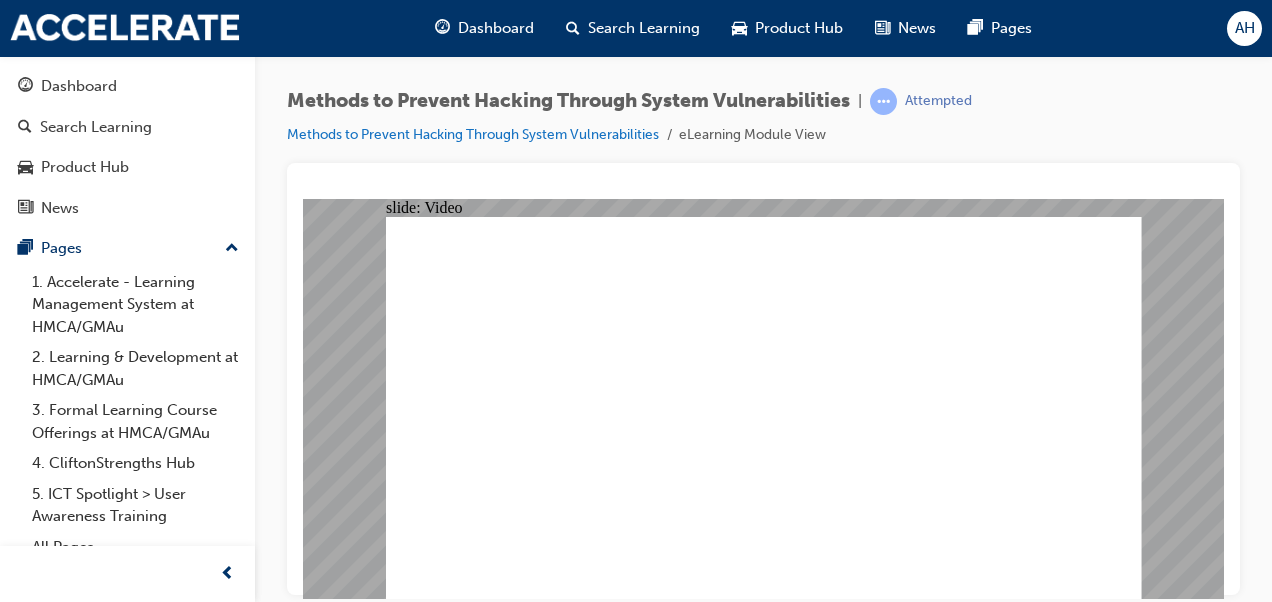 click 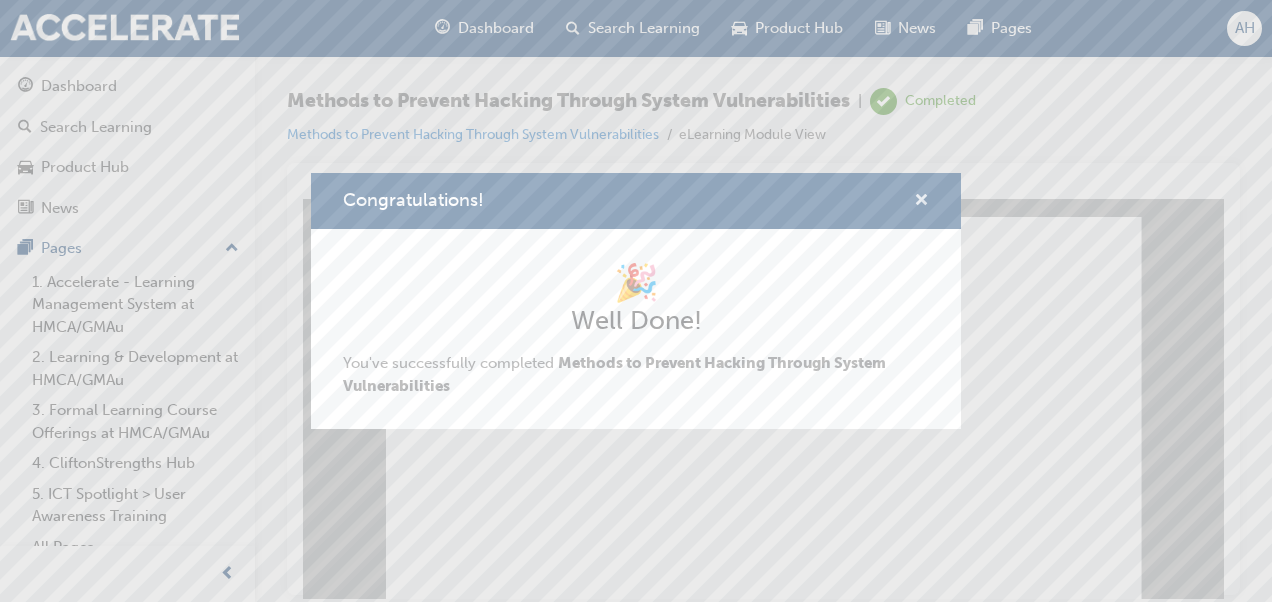 click at bounding box center (921, 202) 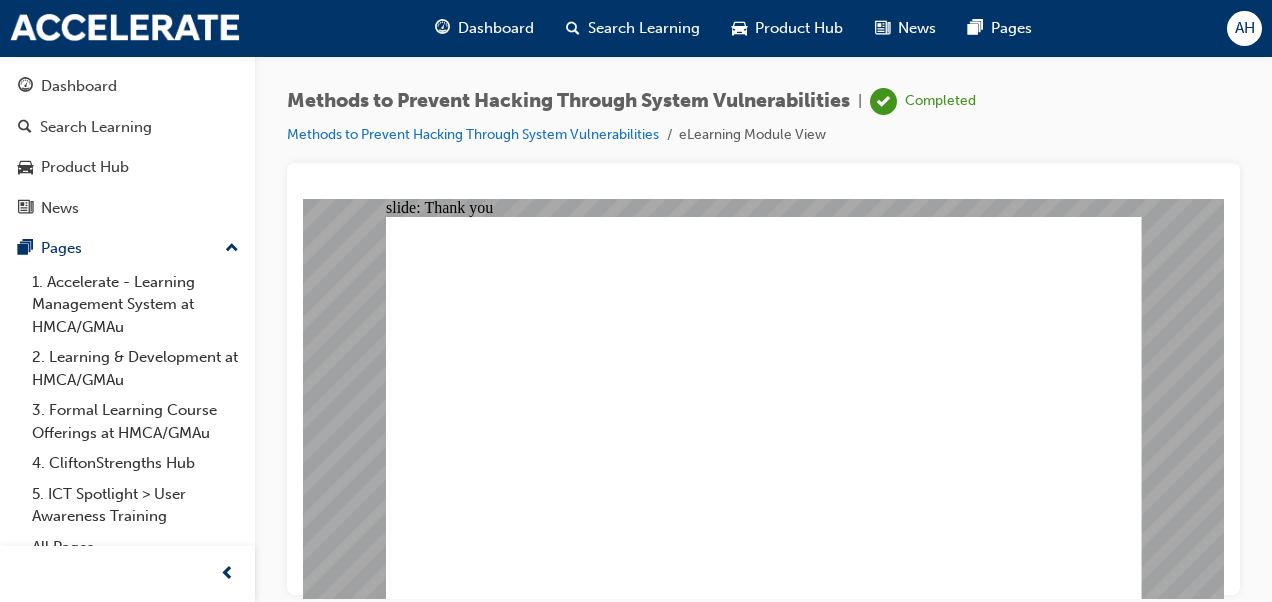 click 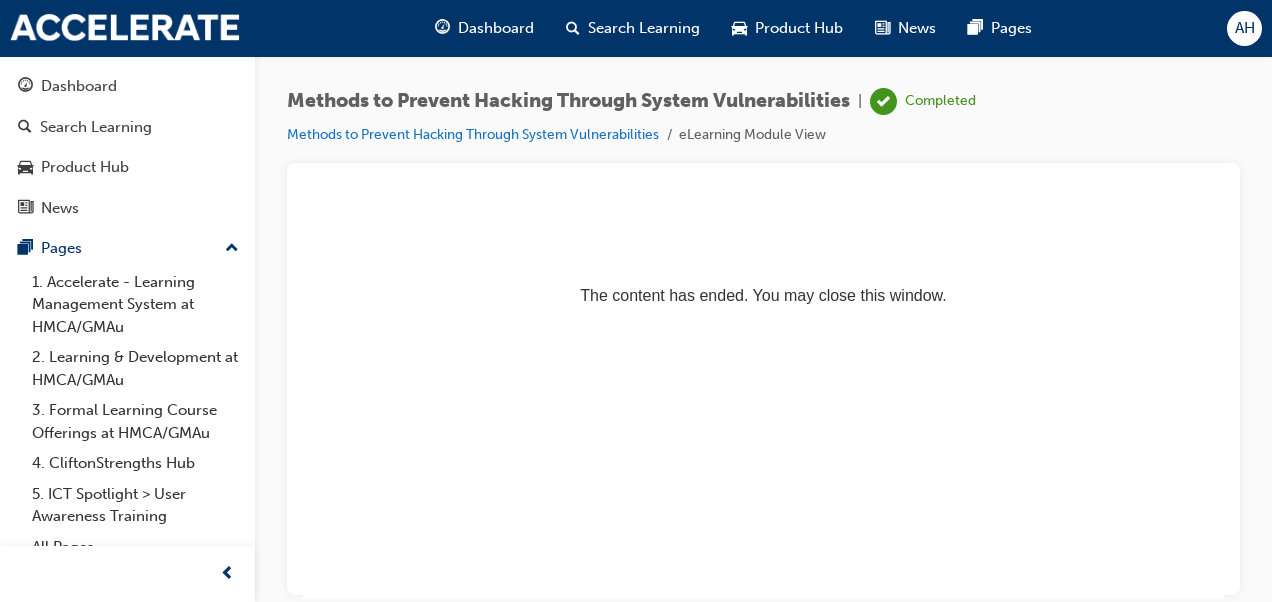 scroll, scrollTop: 0, scrollLeft: 0, axis: both 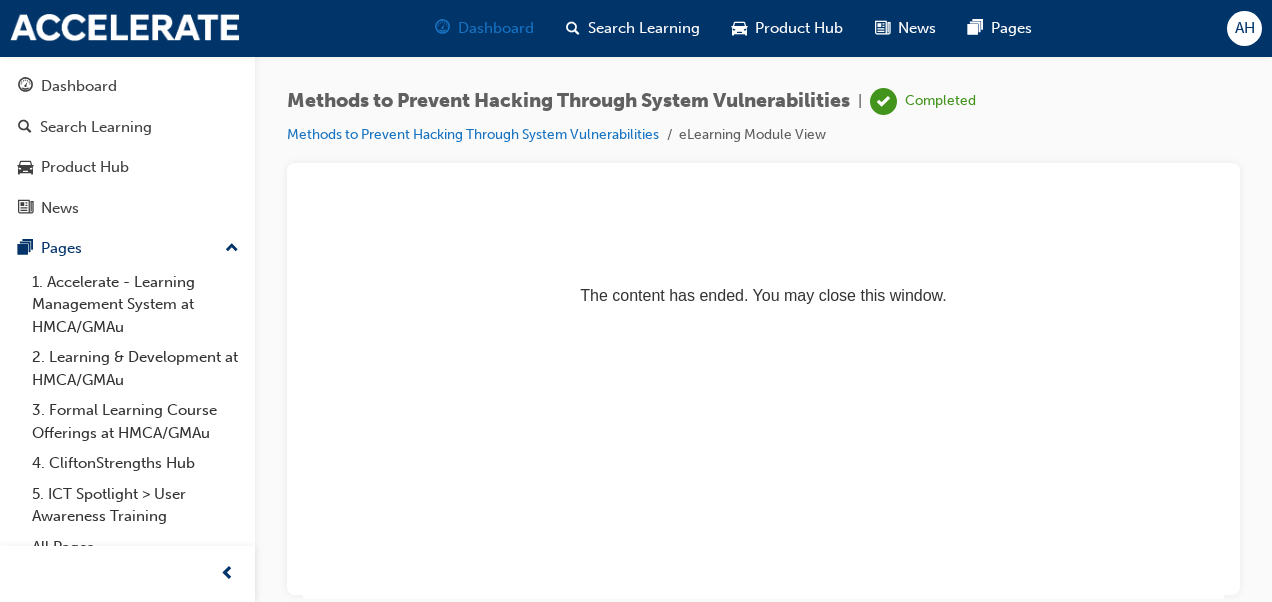 click on "Dashboard" at bounding box center [496, 28] 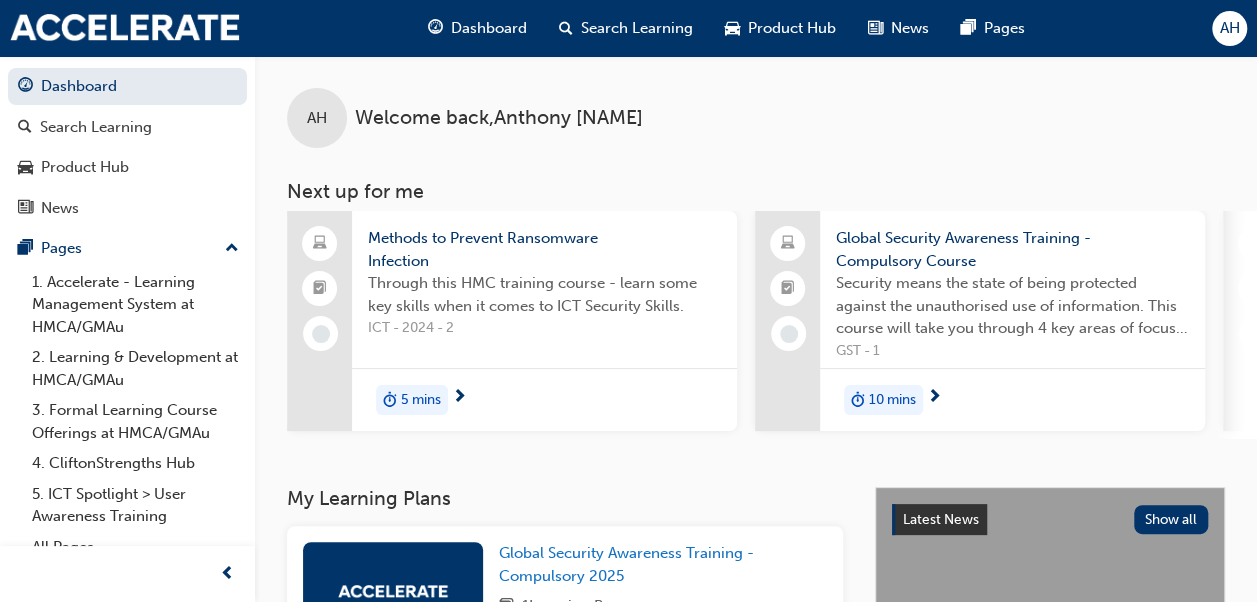 click on "Through this HMC training course - learn some key skills when it comes to ICT Security Skills." at bounding box center [544, 294] 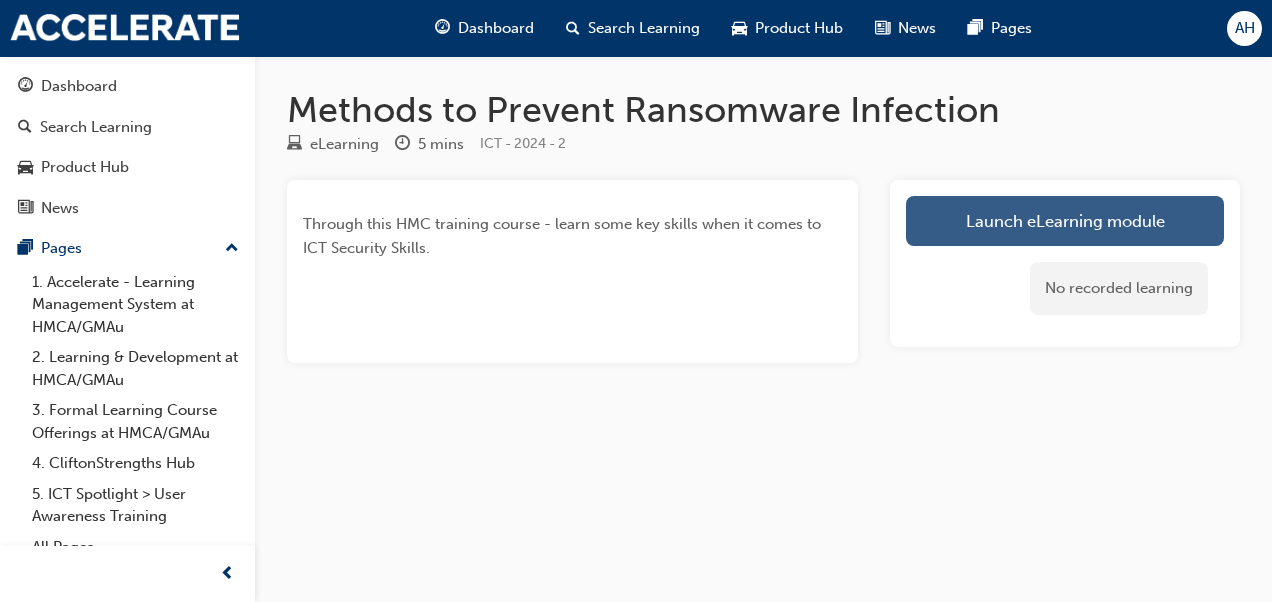 click on "Launch eLearning module" at bounding box center [1065, 221] 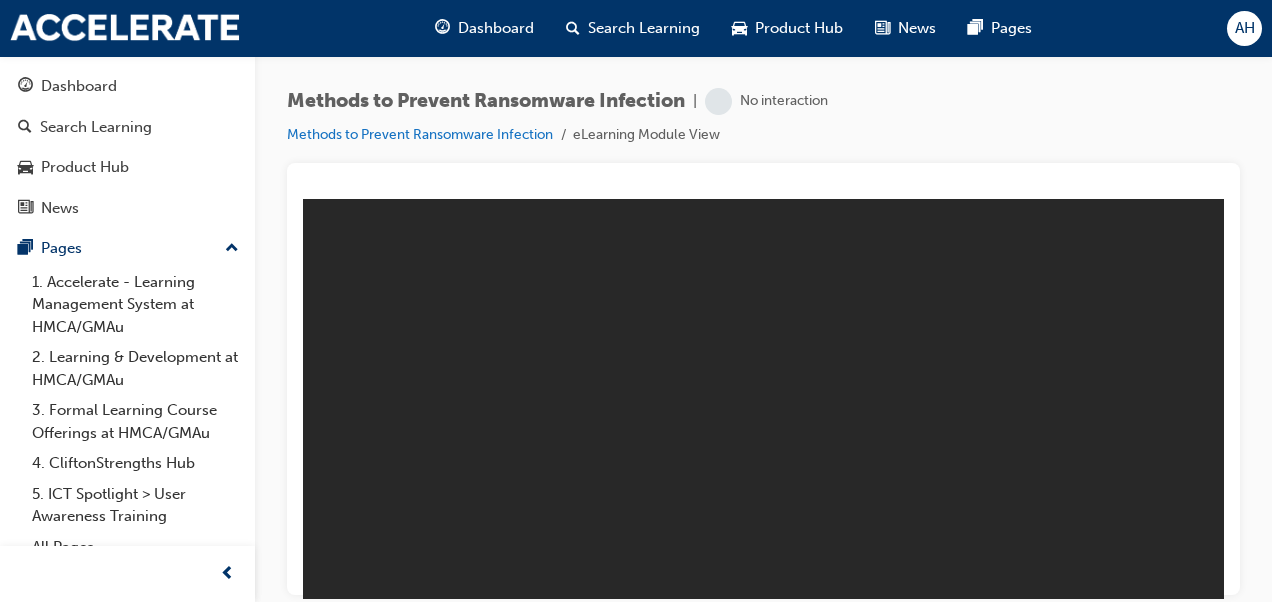 scroll, scrollTop: 0, scrollLeft: 0, axis: both 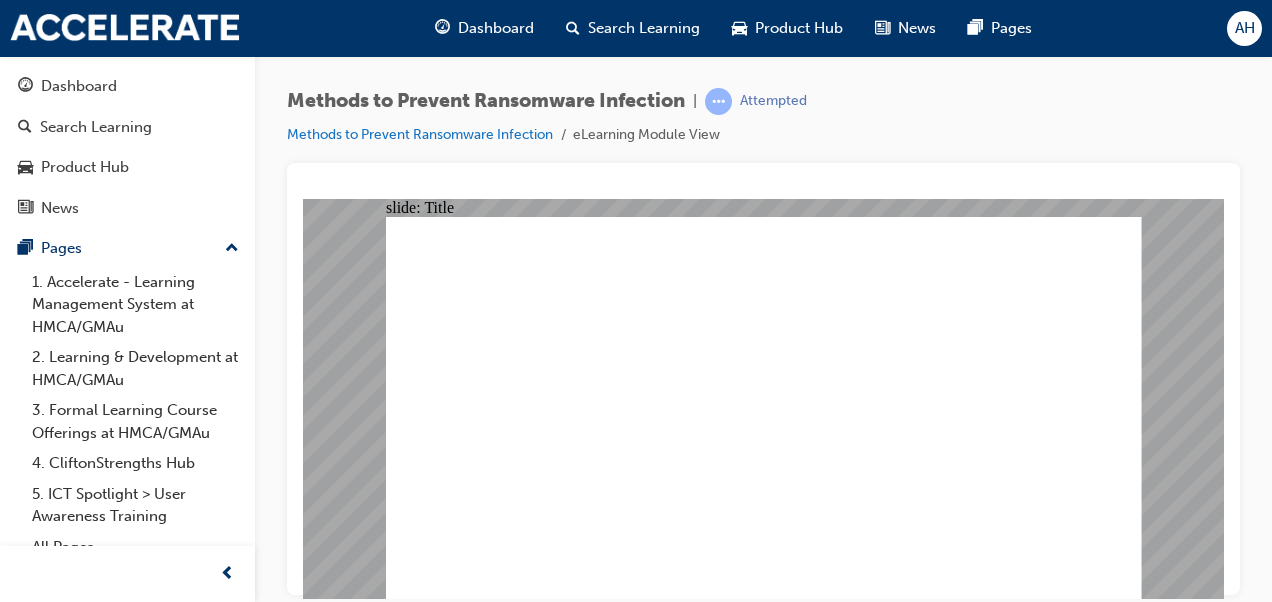 click 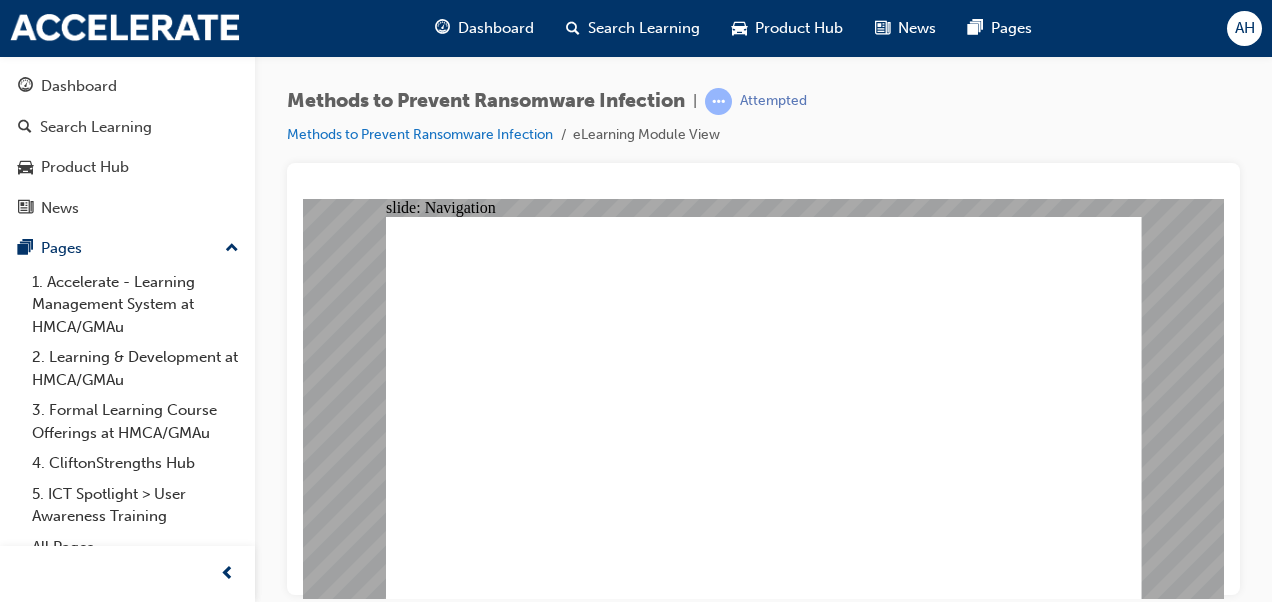 click 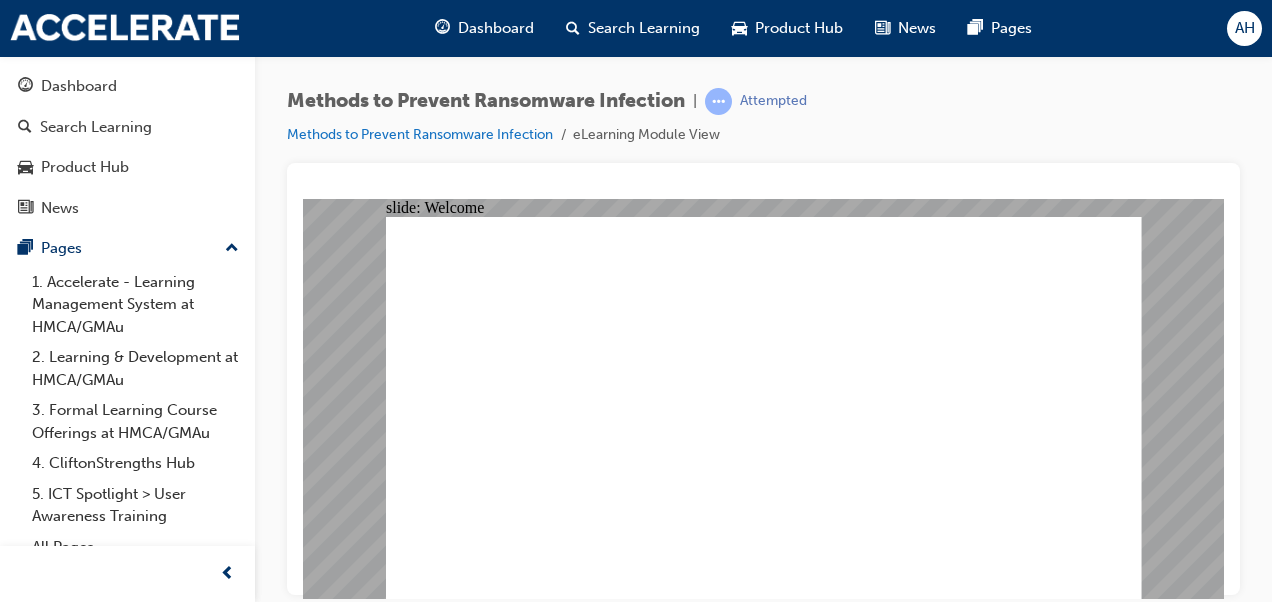 click 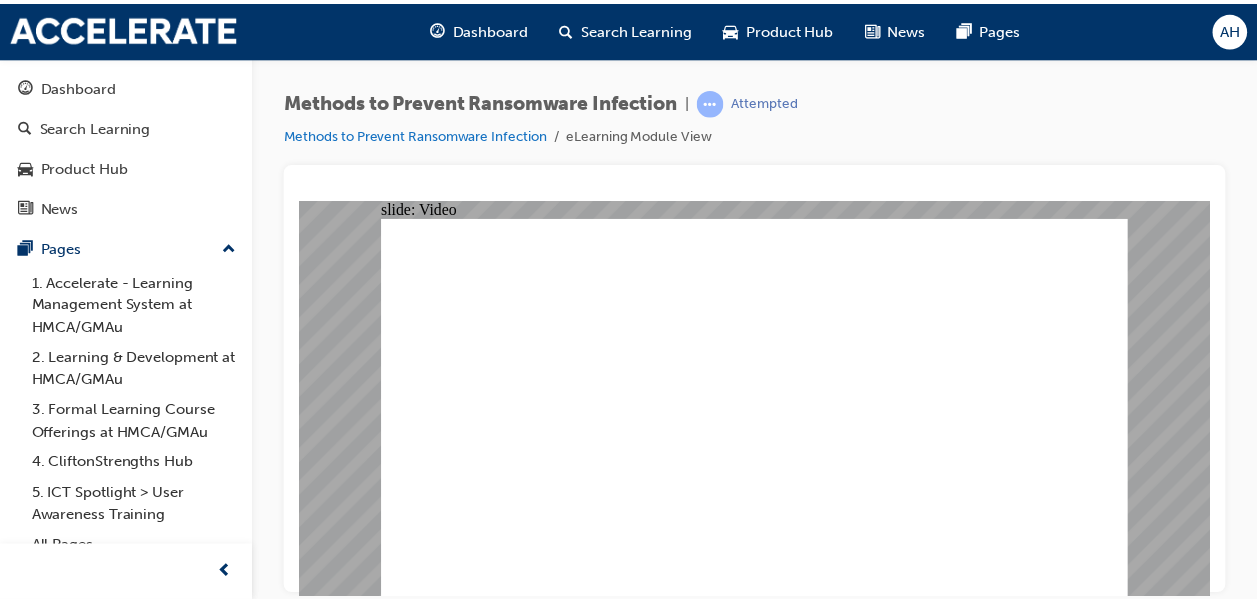 scroll, scrollTop: 0, scrollLeft: 0, axis: both 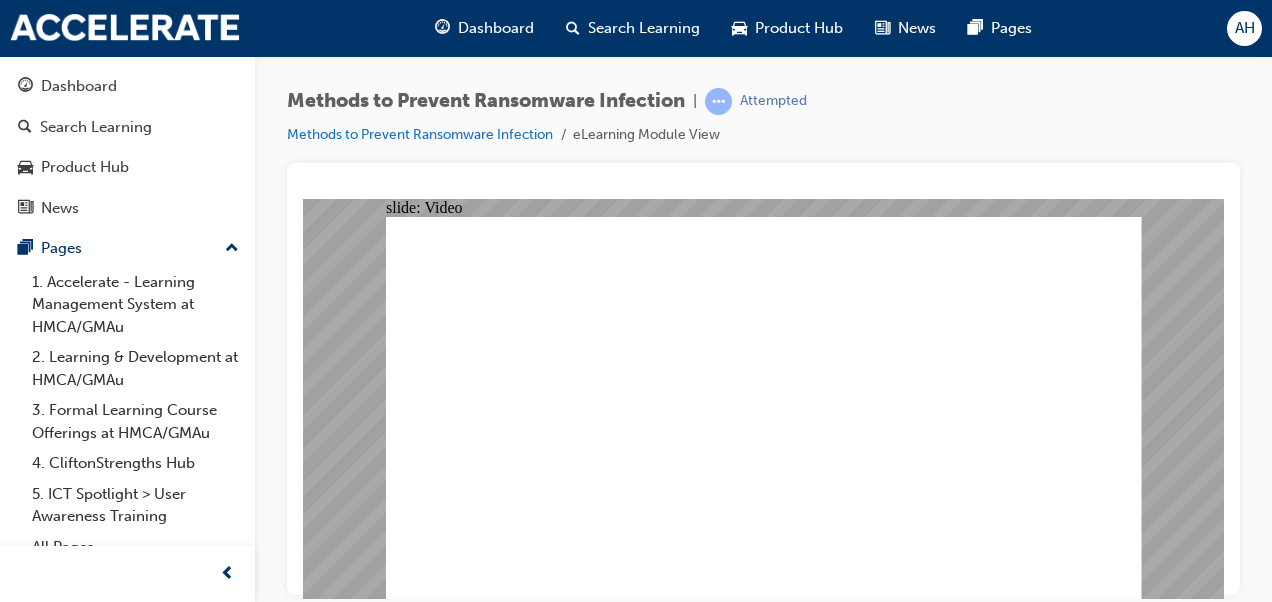 click 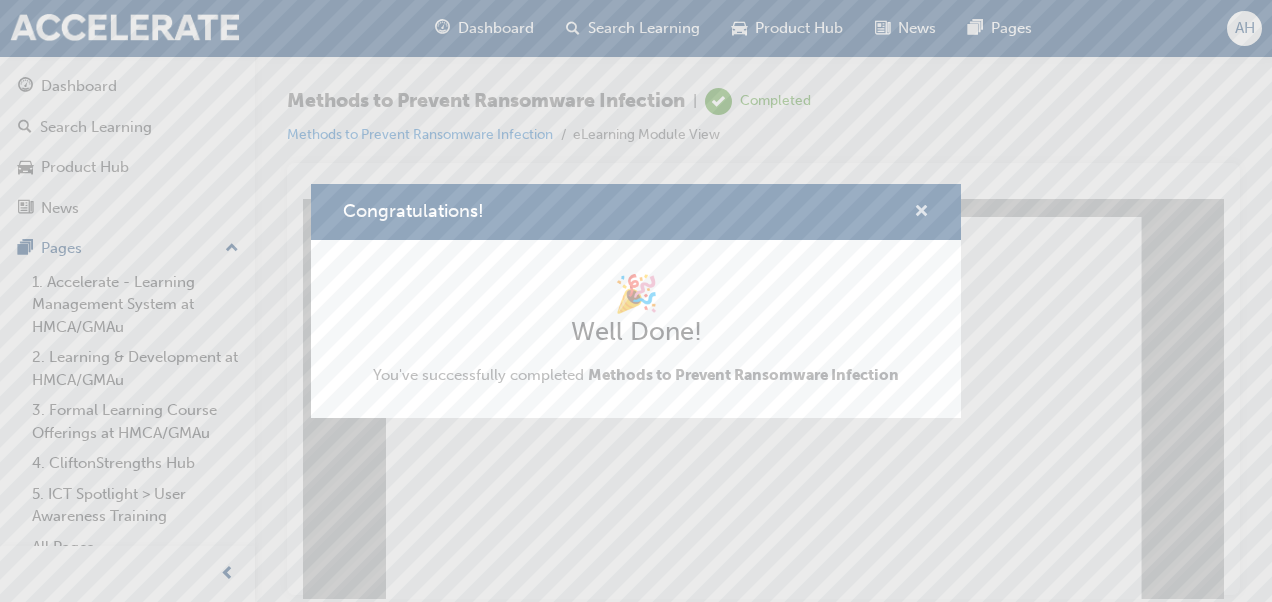 click at bounding box center [921, 213] 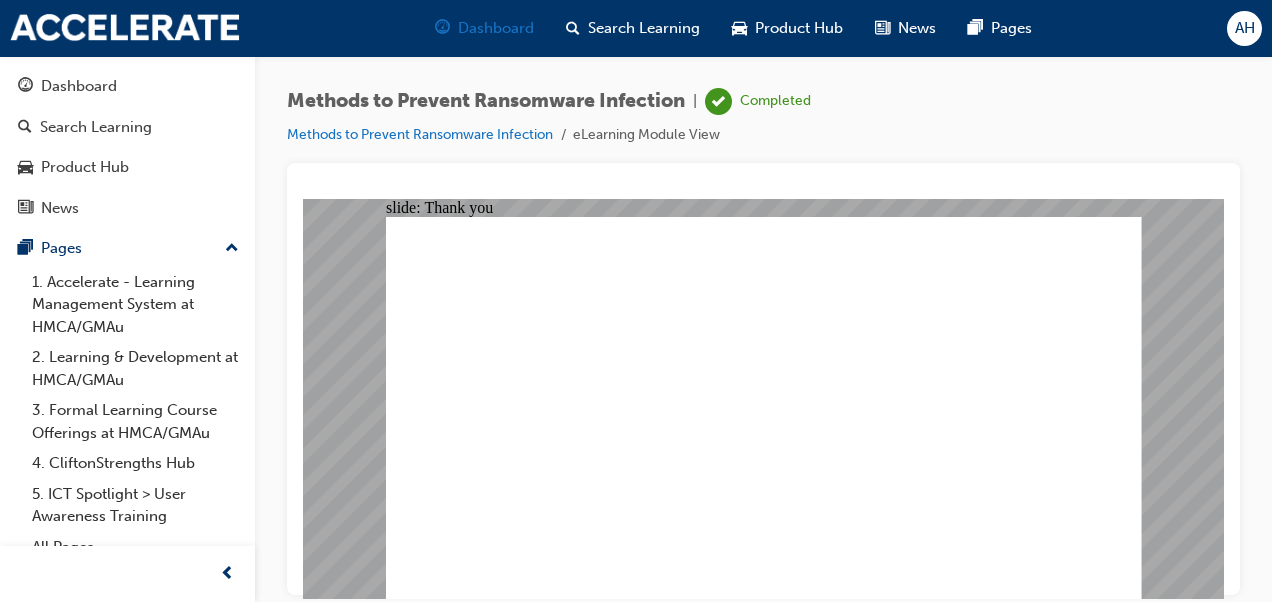 click on "Dashboard" at bounding box center (496, 28) 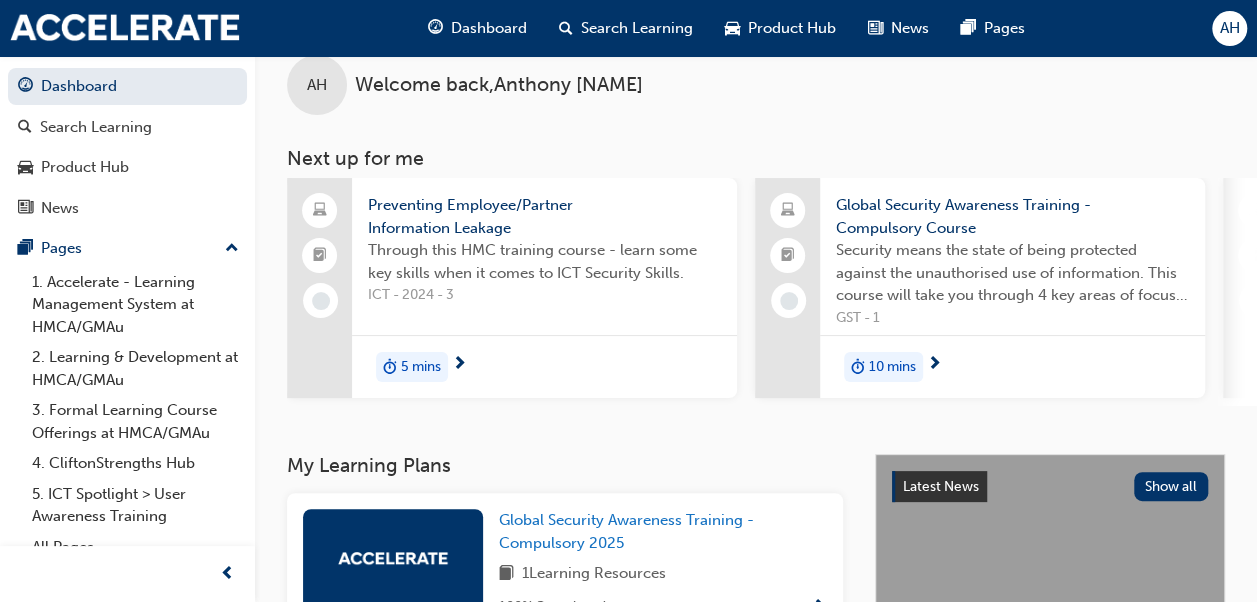 scroll, scrollTop: 34, scrollLeft: 0, axis: vertical 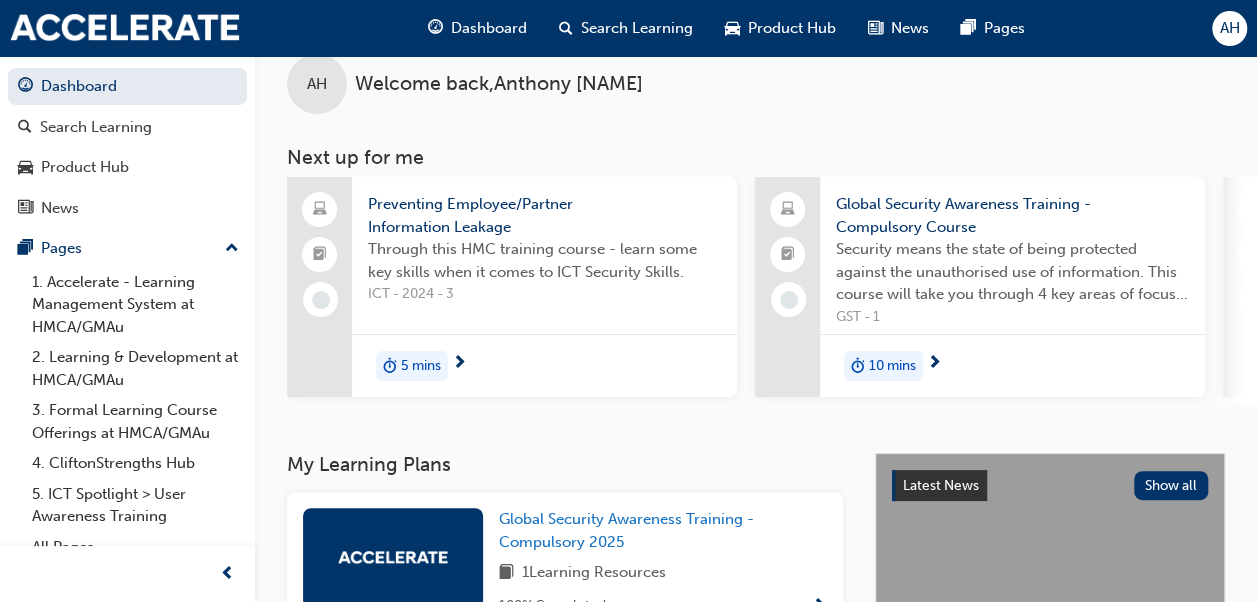 click on "Preventing Employee/Partner Information Leakage" at bounding box center (544, 215) 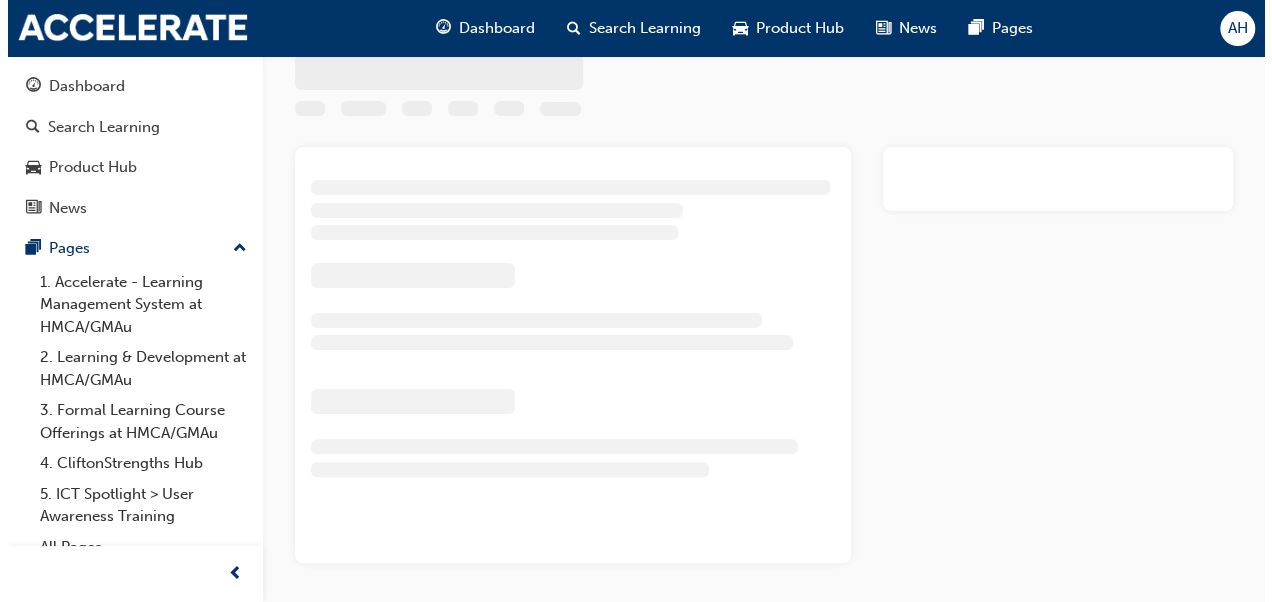scroll, scrollTop: 0, scrollLeft: 0, axis: both 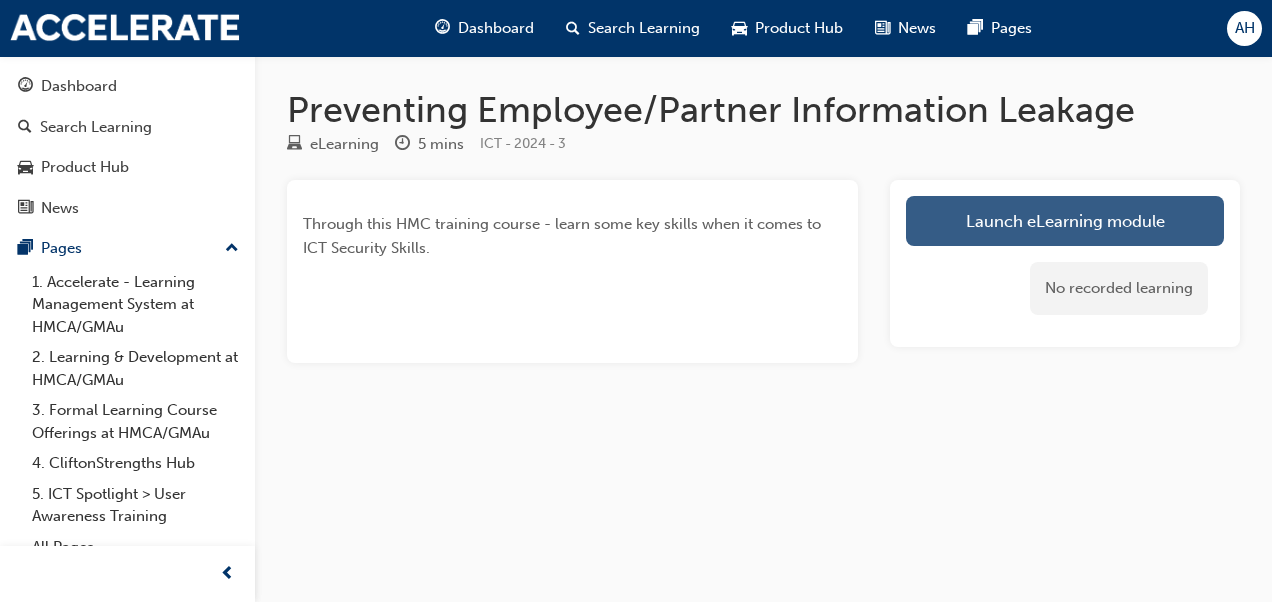 click on "Launch eLearning module" at bounding box center [1065, 221] 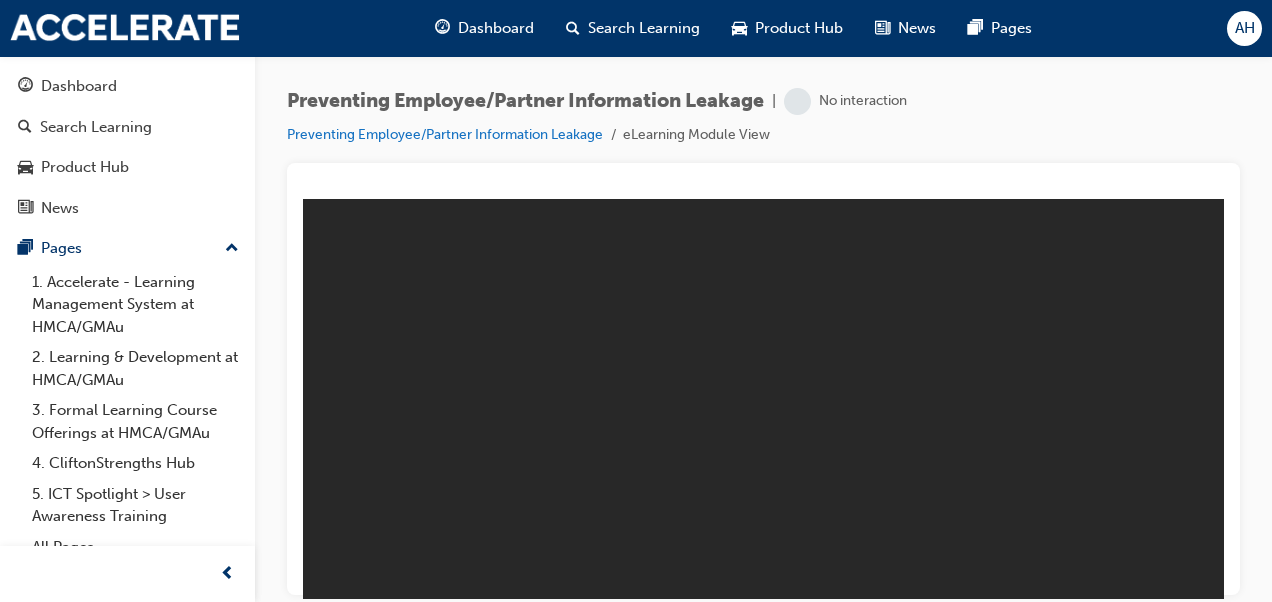 scroll, scrollTop: 0, scrollLeft: 0, axis: both 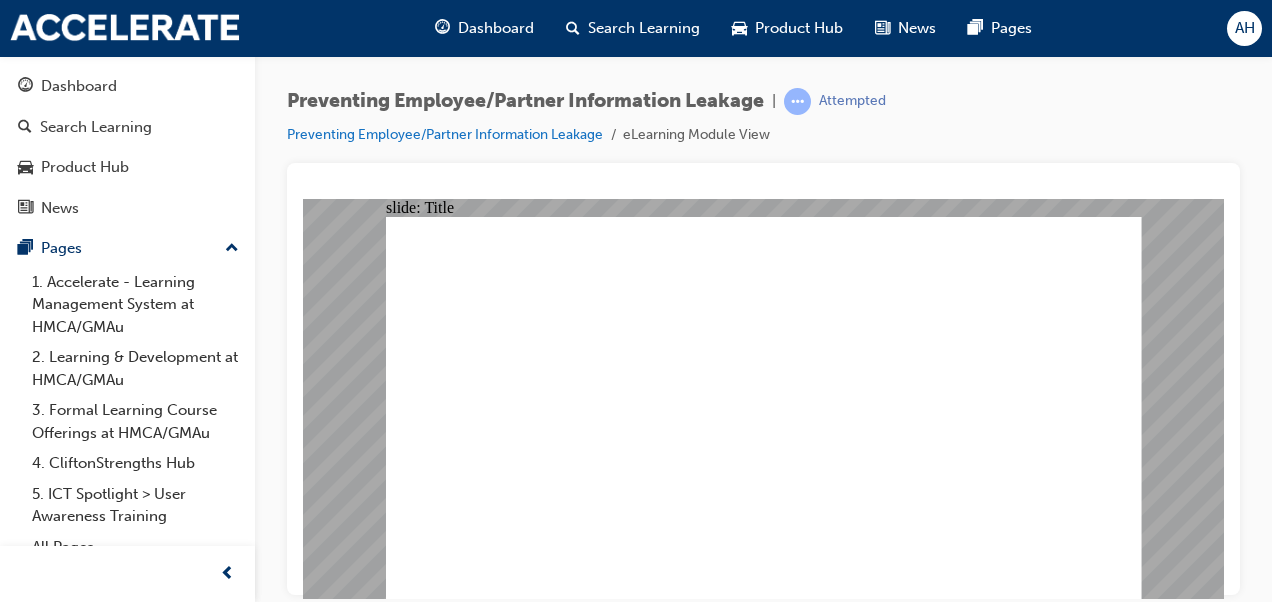 click 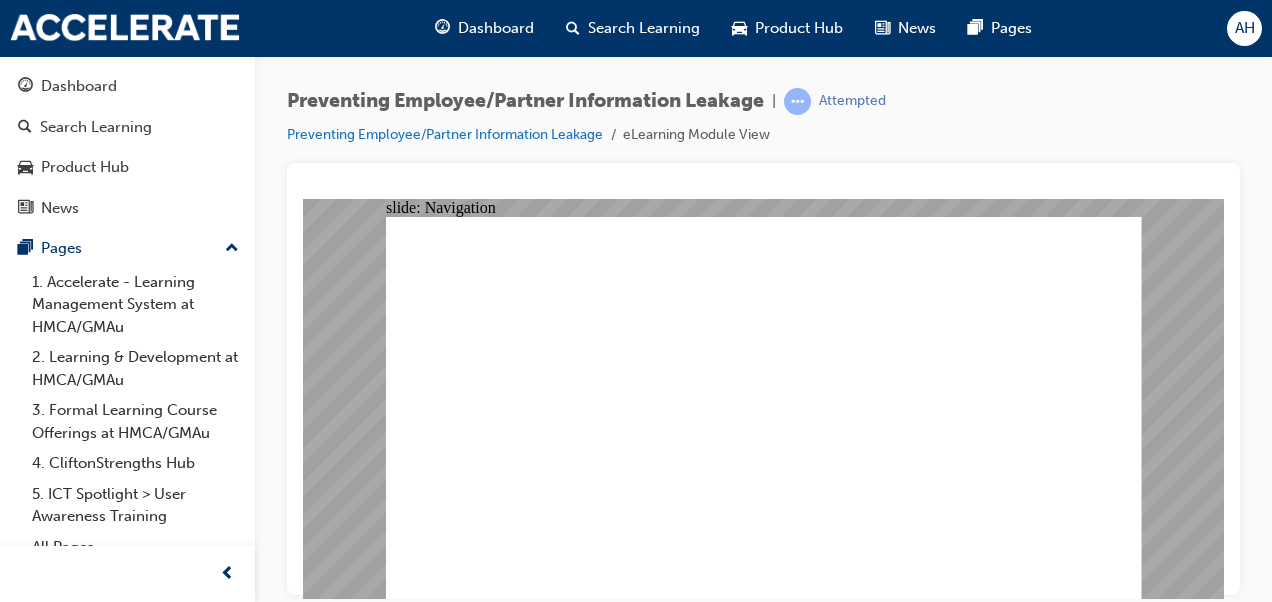 click 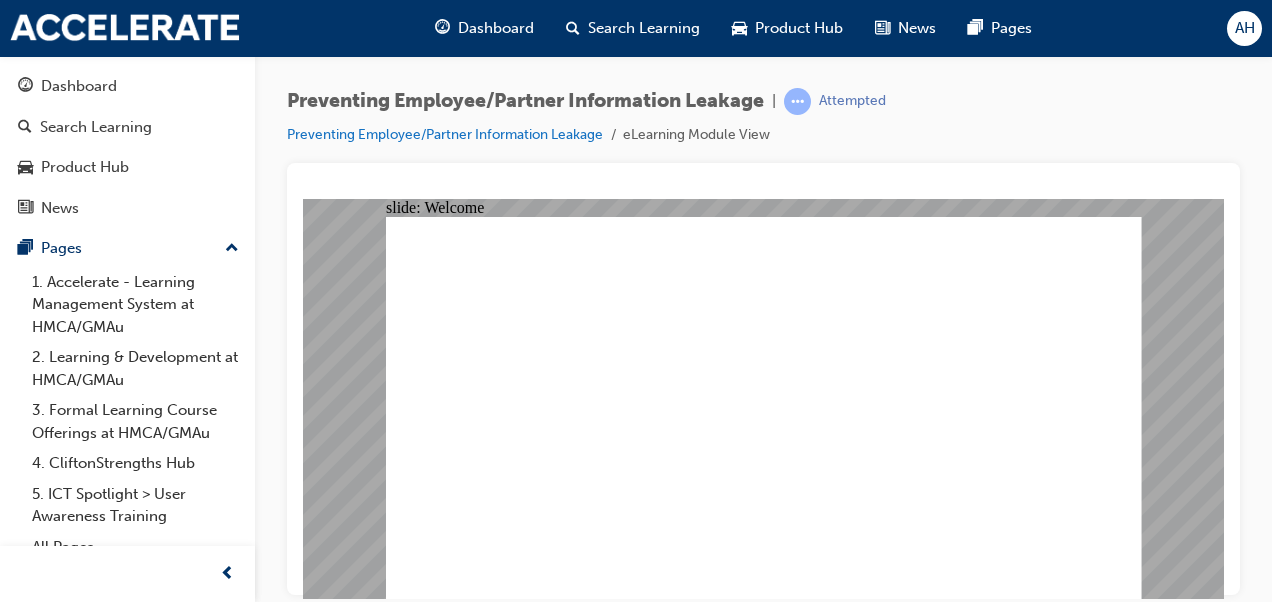 click 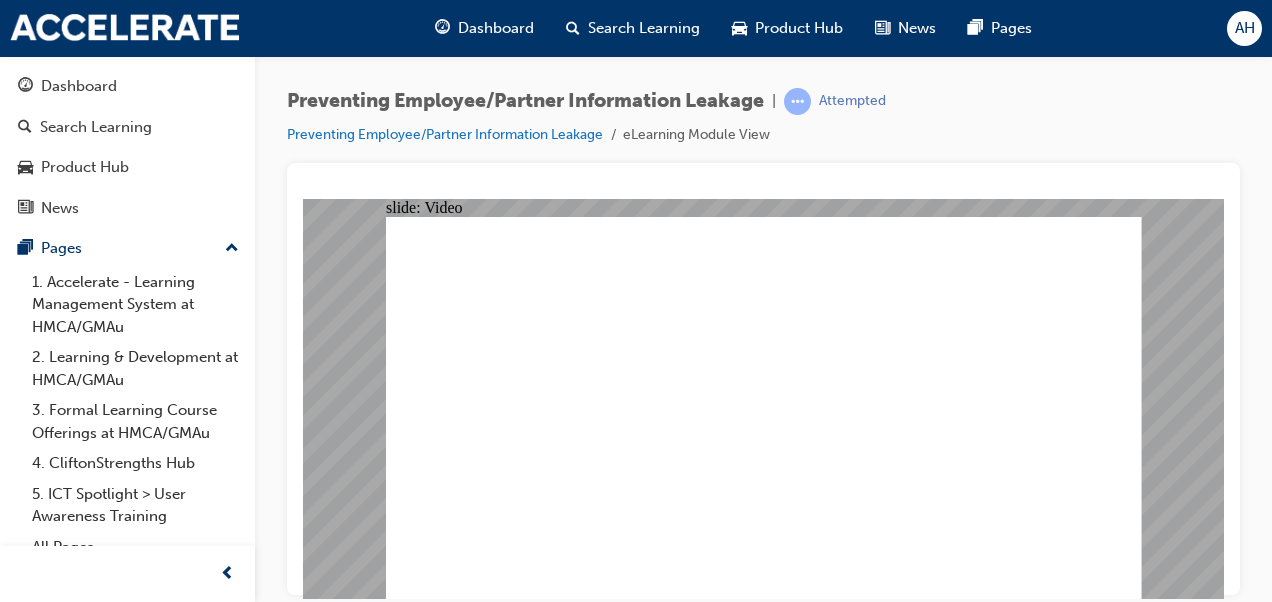 scroll, scrollTop: 0, scrollLeft: 0, axis: both 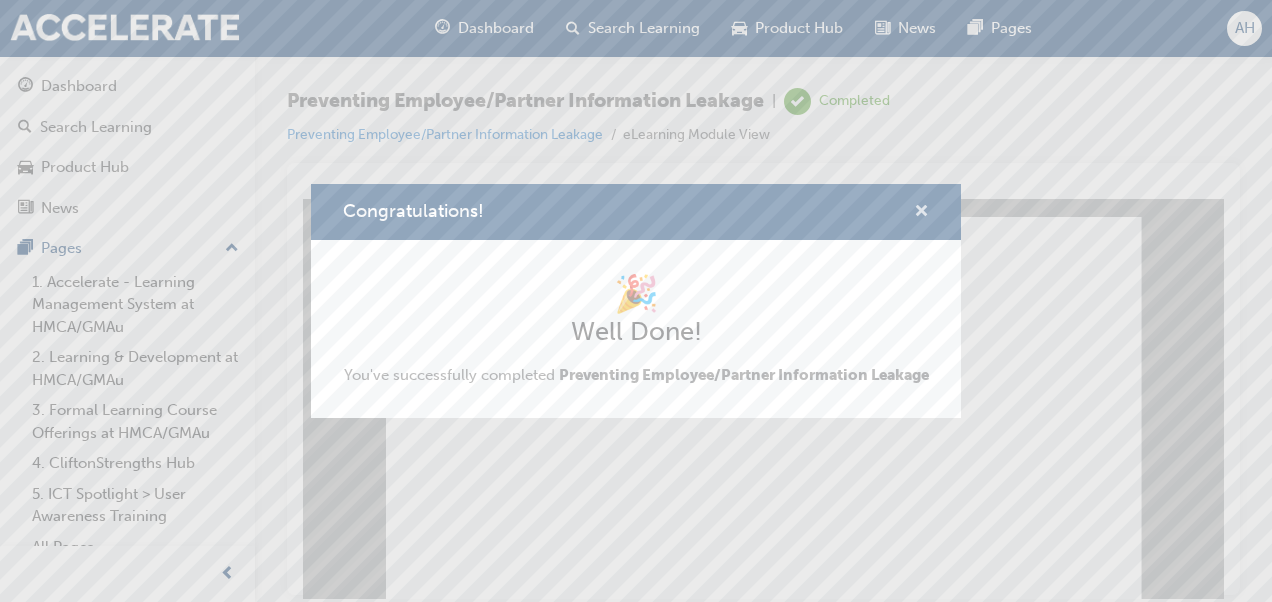 click at bounding box center [921, 213] 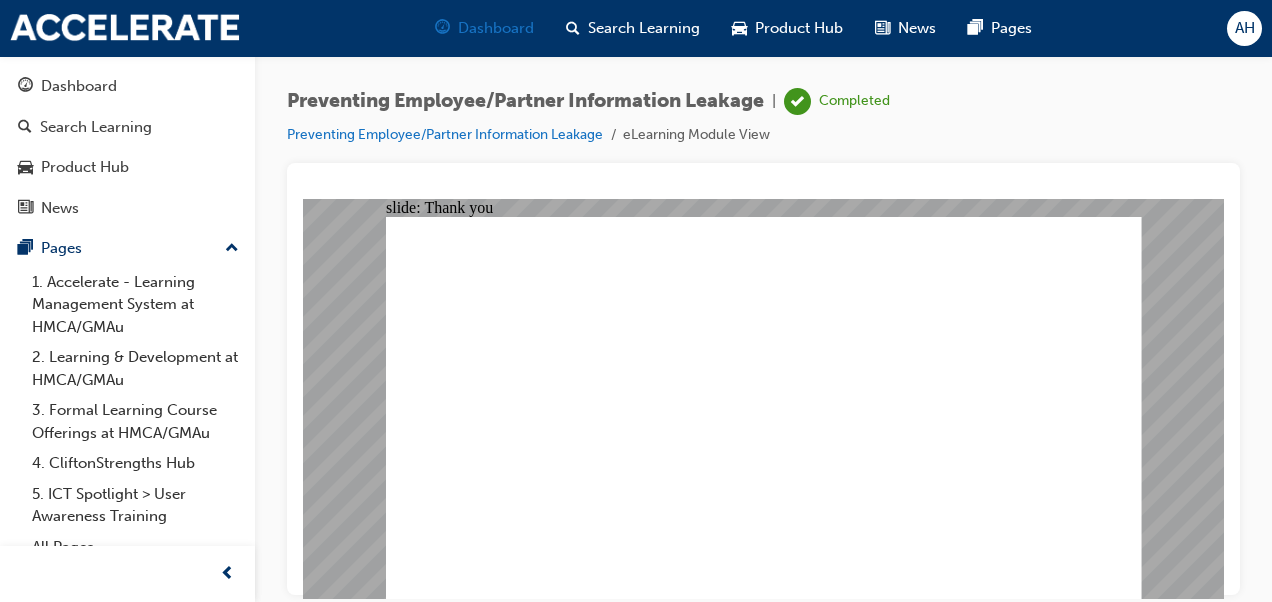 click on "Dashboard" at bounding box center (496, 28) 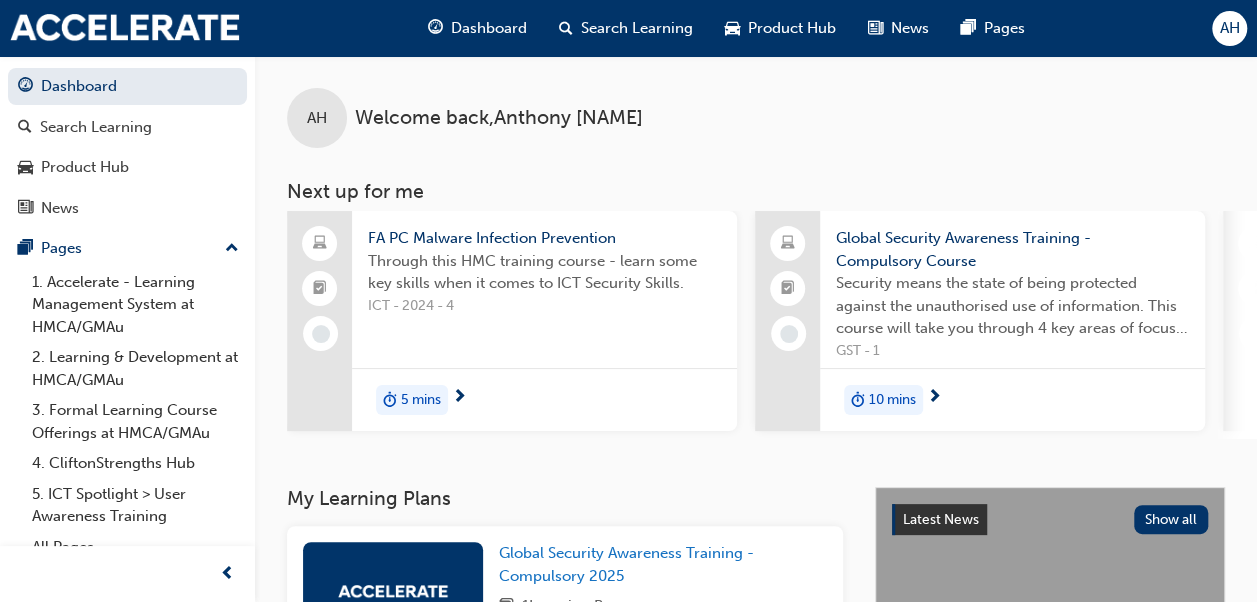 click on "FA PC Malware Infection Prevention" at bounding box center (544, 238) 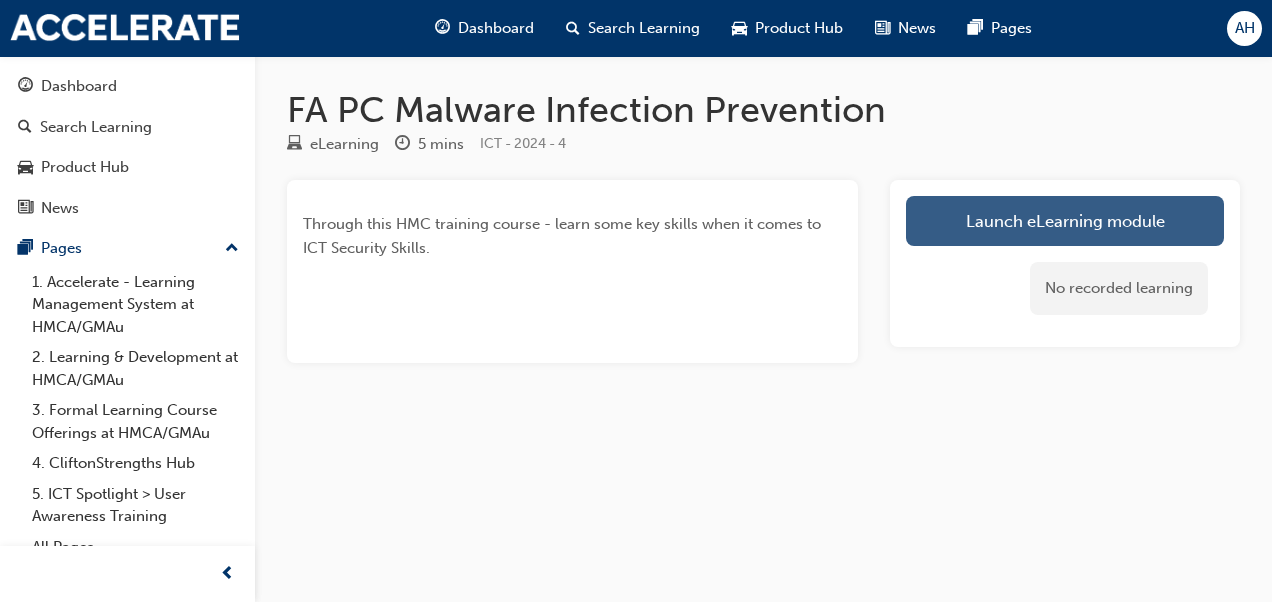 click on "Launch eLearning module" at bounding box center (1065, 221) 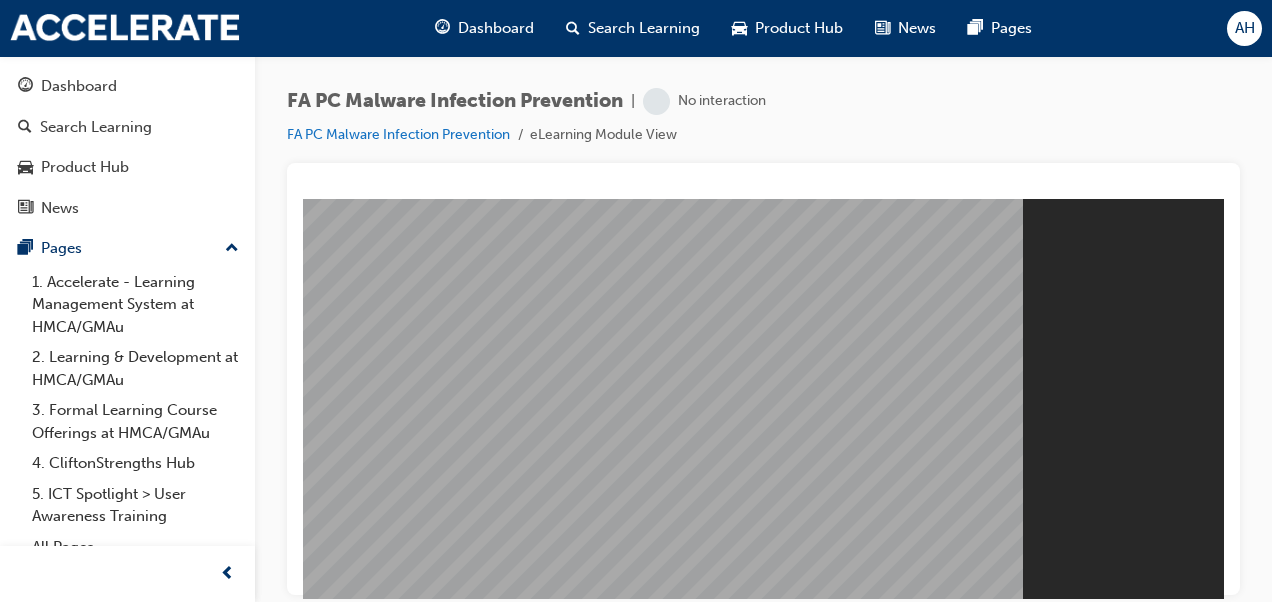 scroll, scrollTop: 0, scrollLeft: 0, axis: both 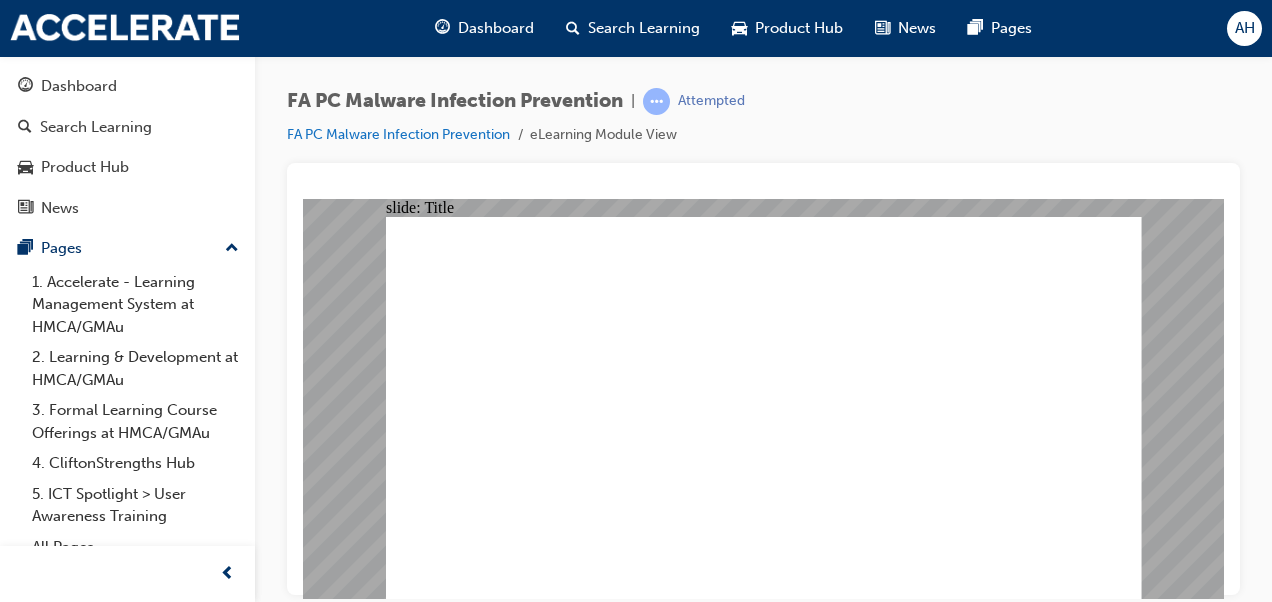 click 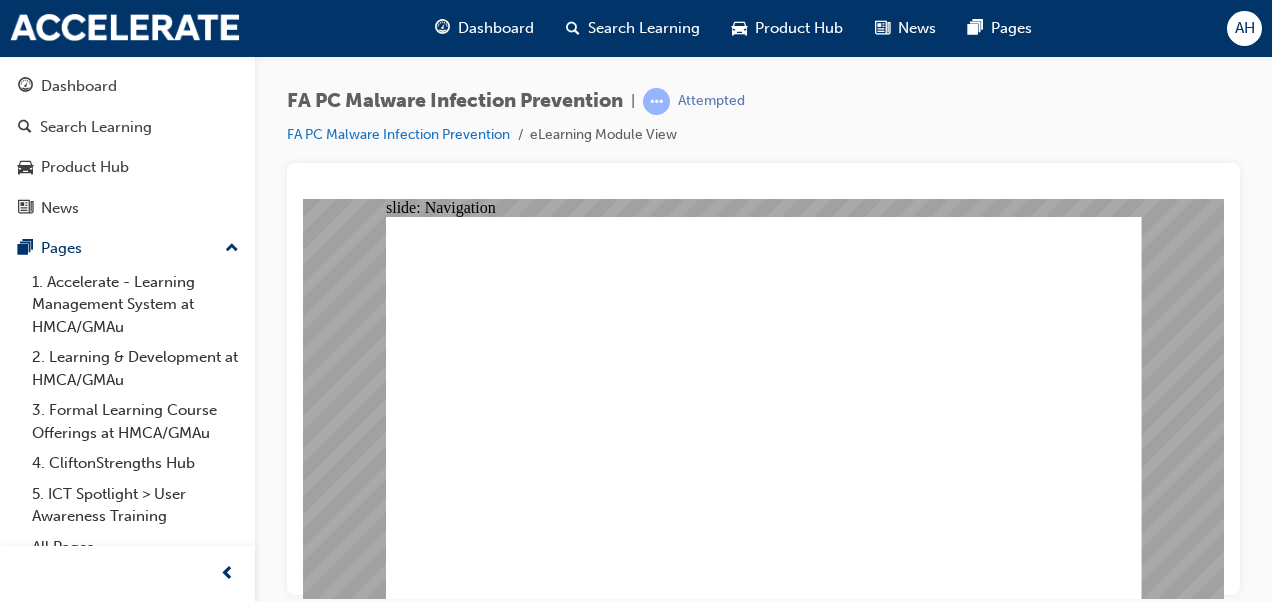click 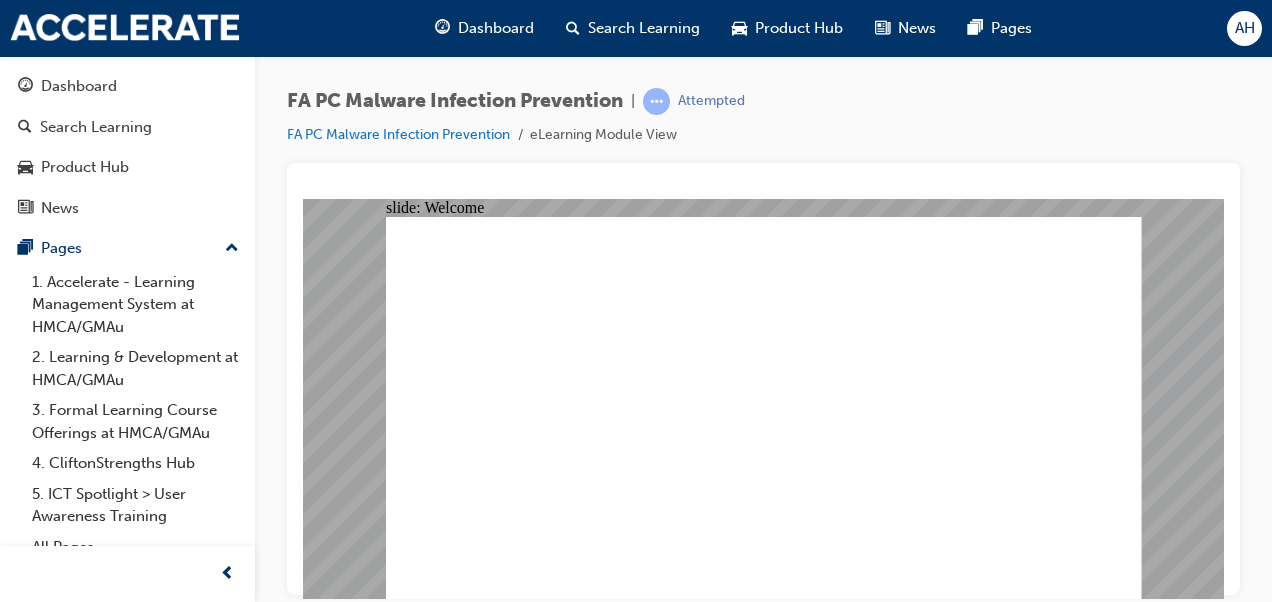 click 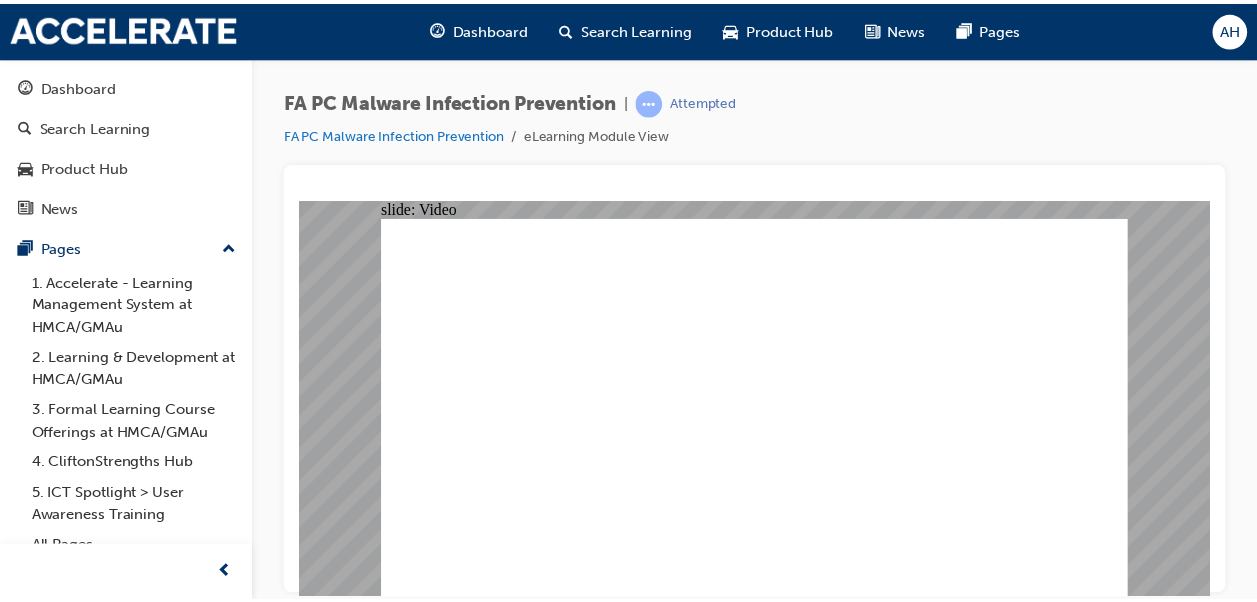 scroll, scrollTop: 0, scrollLeft: 0, axis: both 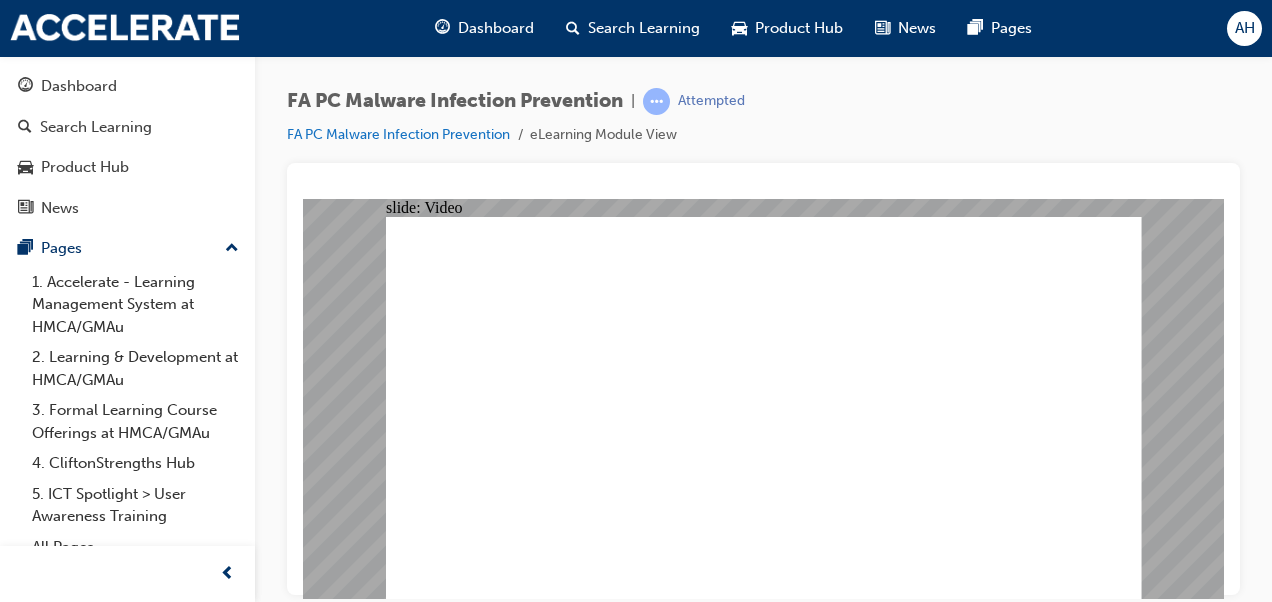 click 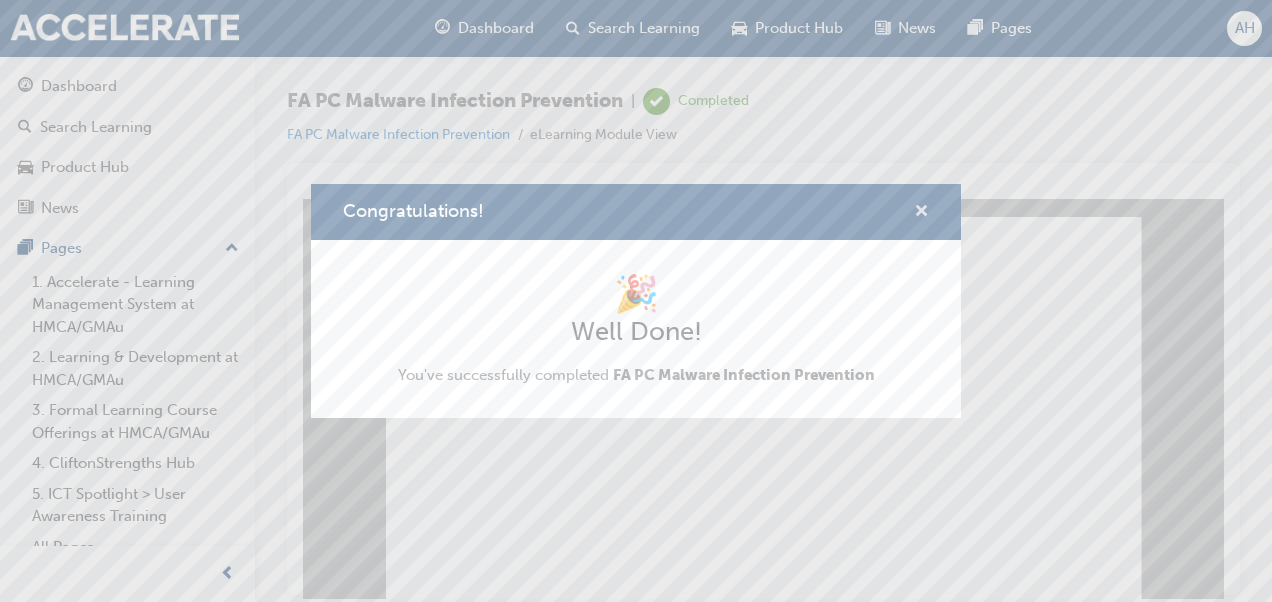 click at bounding box center (921, 213) 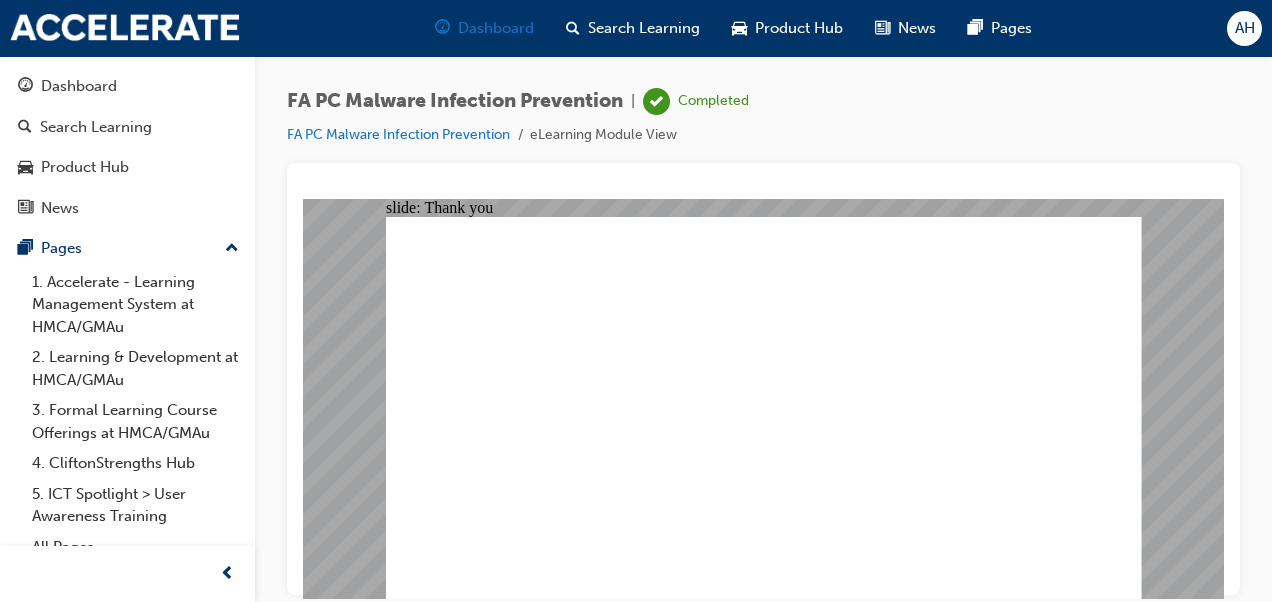 click on "Dashboard" at bounding box center (484, 28) 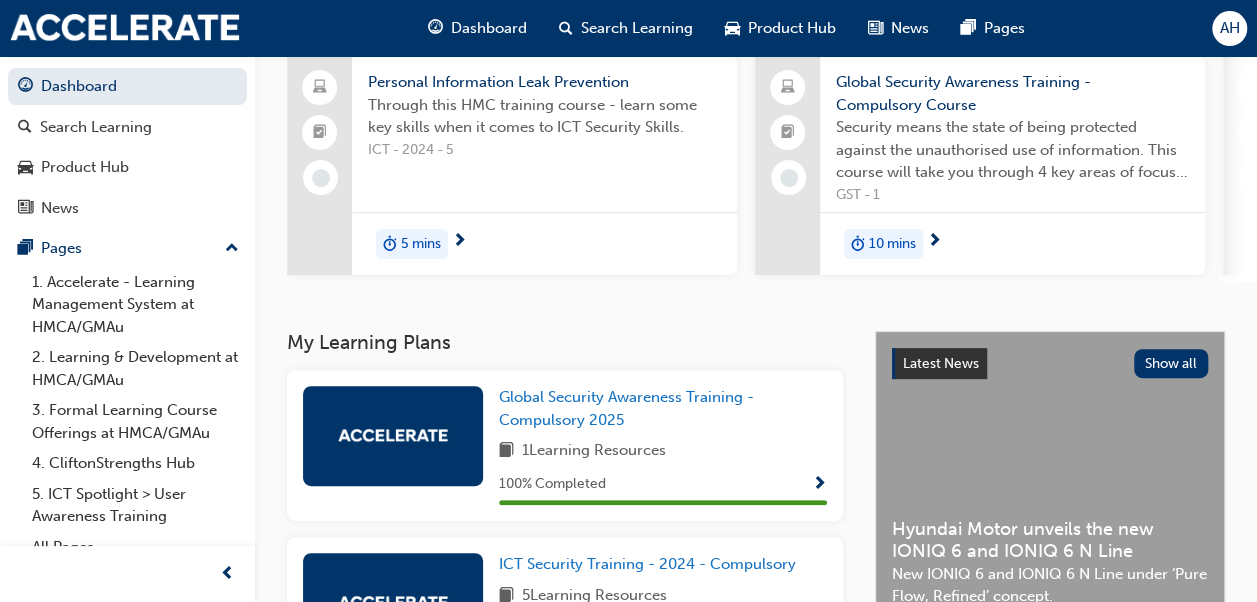scroll, scrollTop: 0, scrollLeft: 0, axis: both 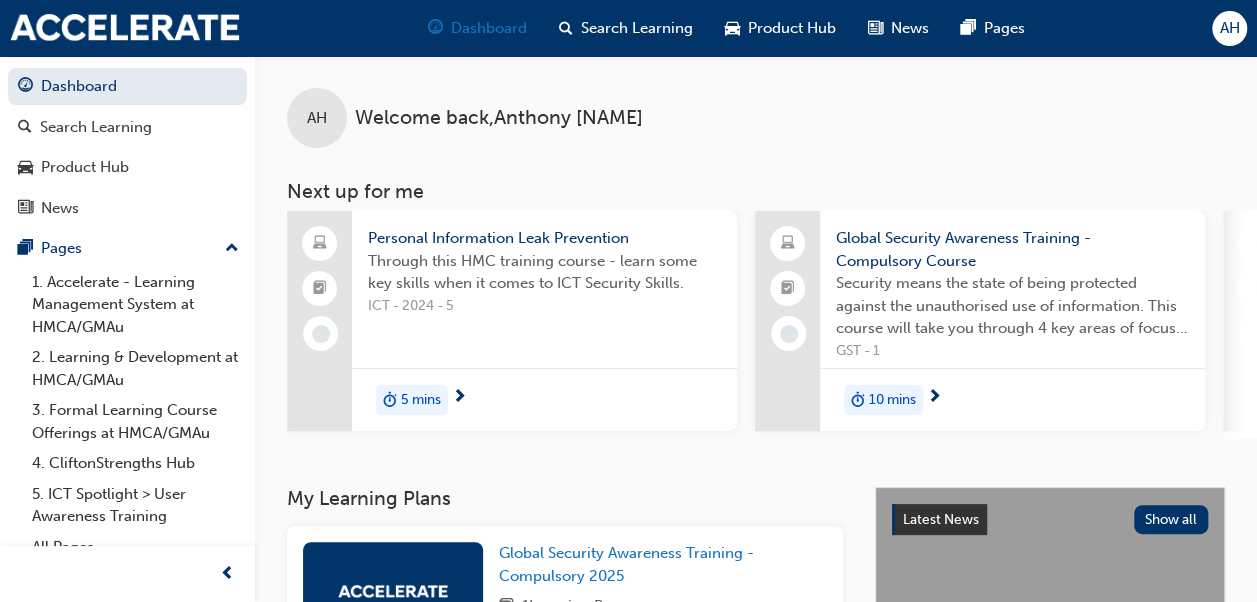 click on "Dashboard" at bounding box center [489, 28] 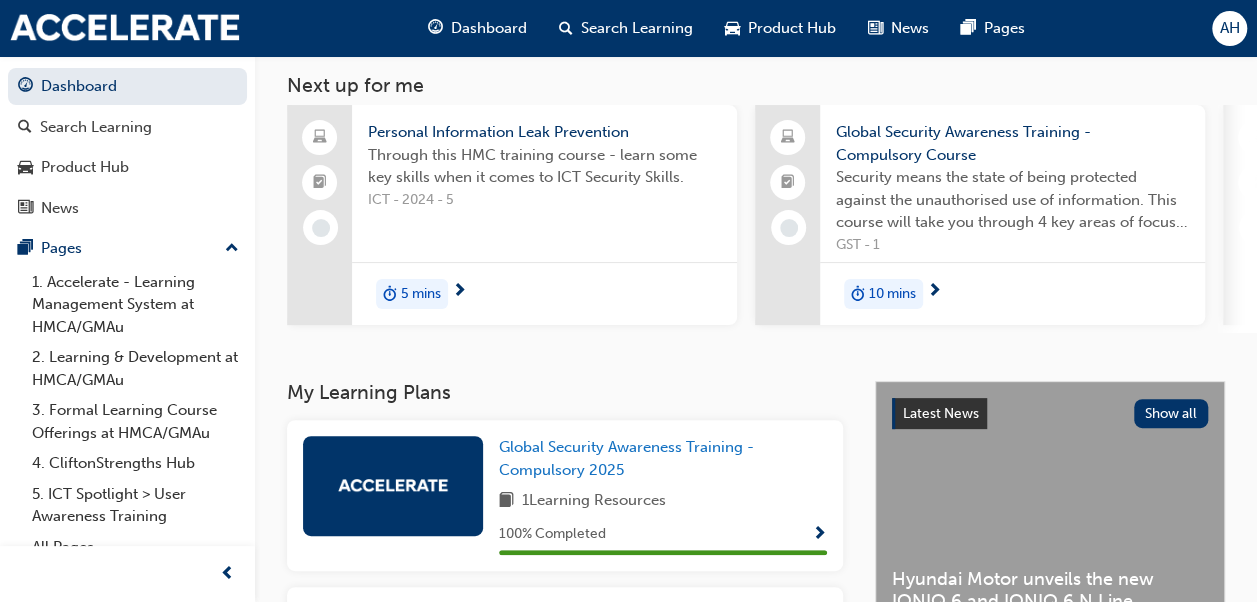 scroll, scrollTop: 0, scrollLeft: 0, axis: both 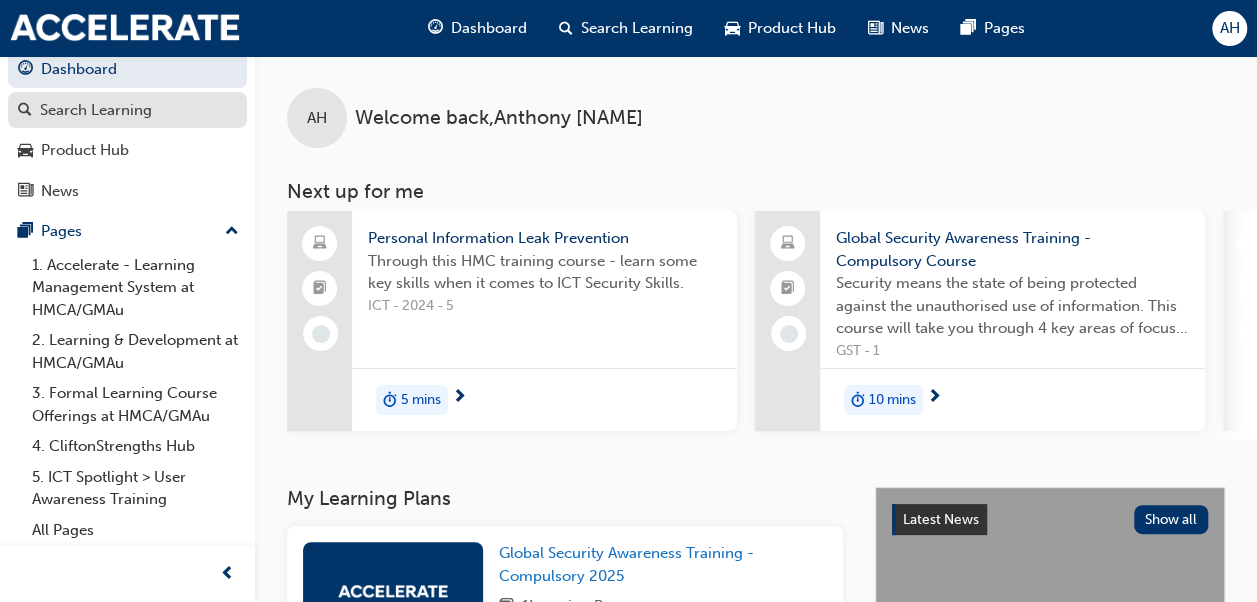 click on "Search Learning" at bounding box center (127, 110) 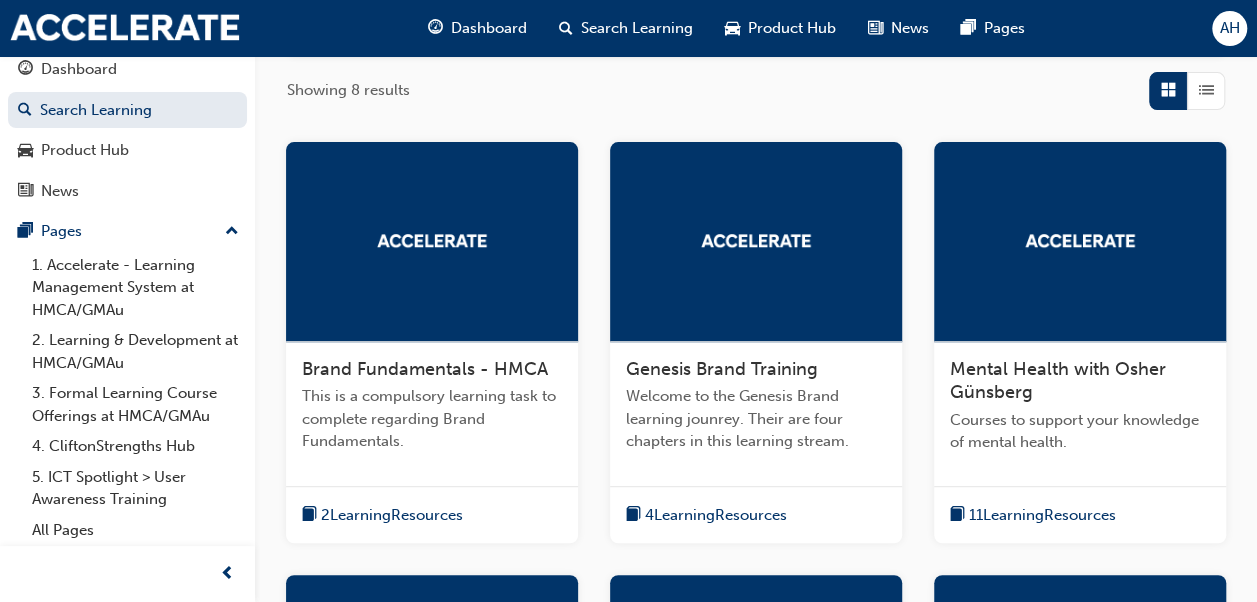 scroll, scrollTop: 0, scrollLeft: 0, axis: both 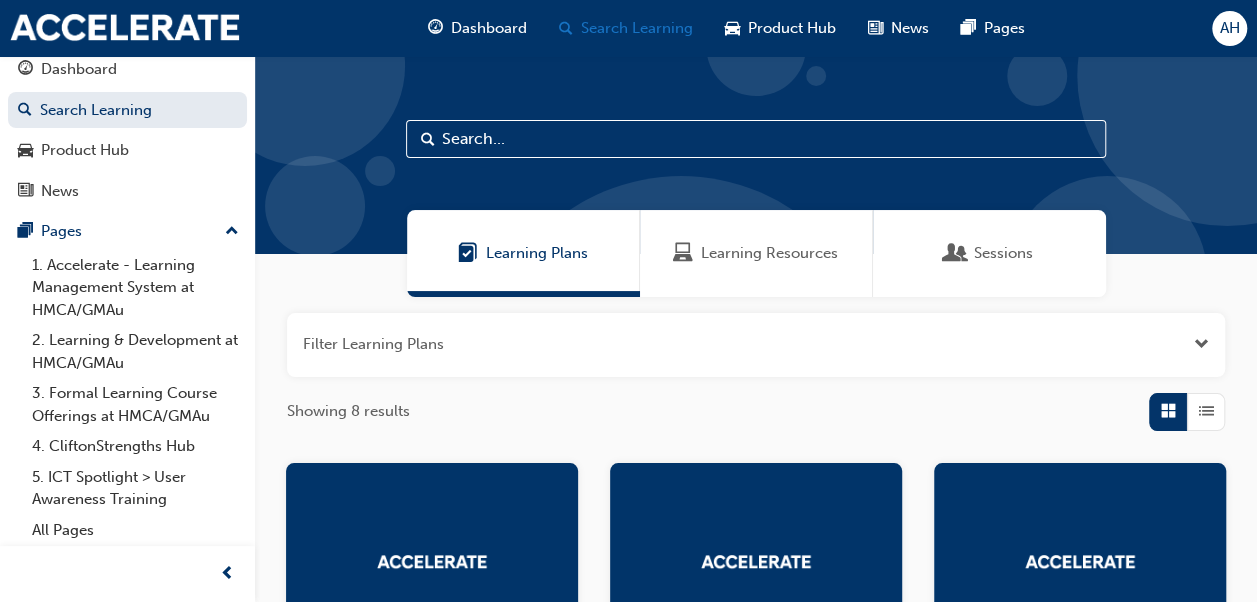 click on "Search Learning" at bounding box center (637, 28) 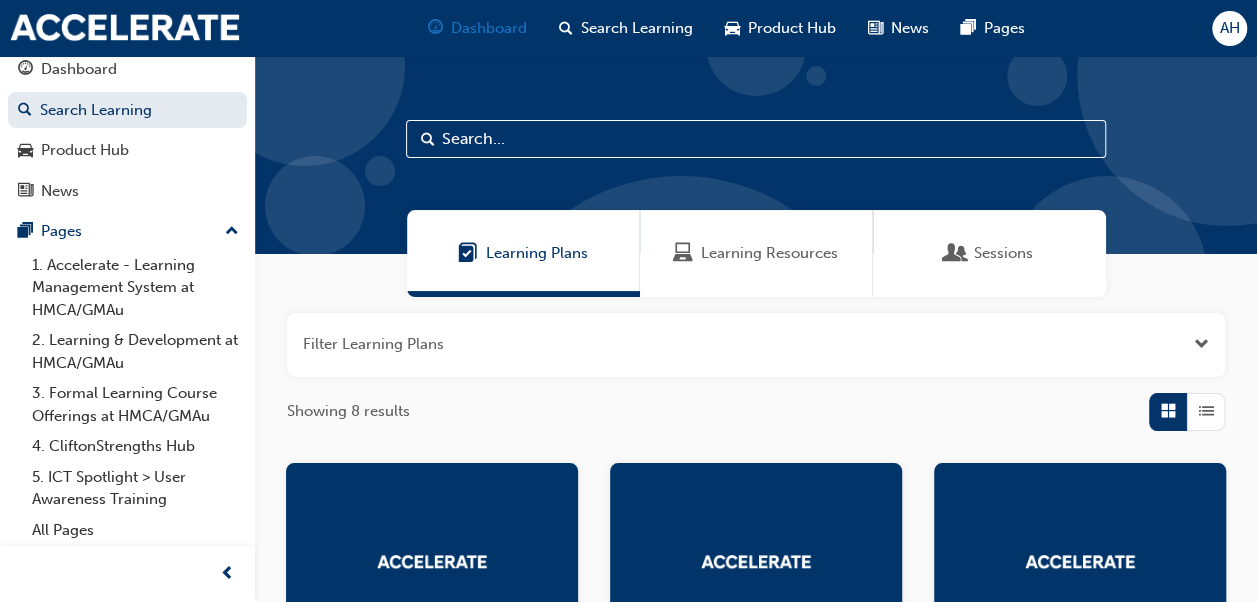 click on "Dashboard" at bounding box center [489, 28] 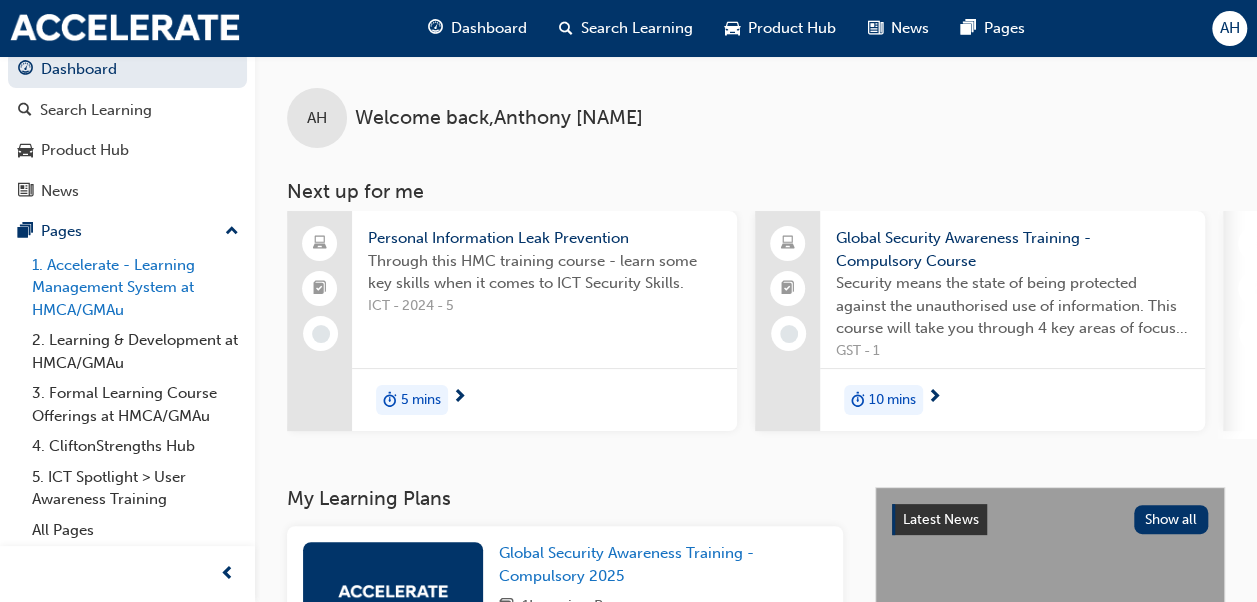 click on "1. Accelerate - Learning Management System at HMCA/GMAu" at bounding box center [135, 288] 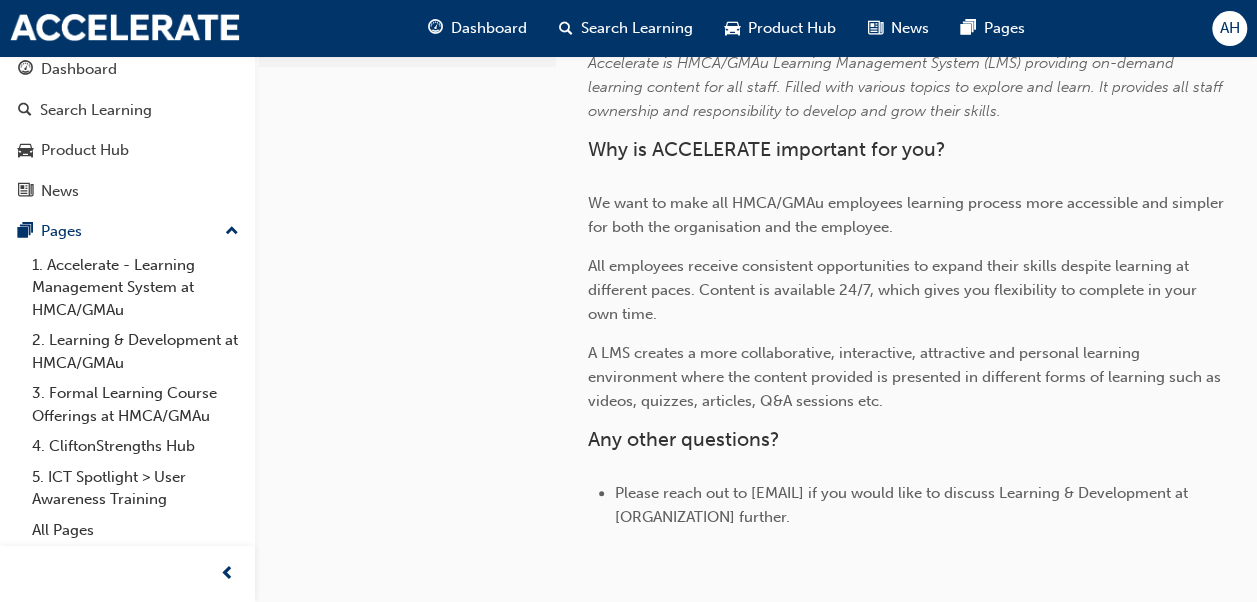 scroll, scrollTop: 0, scrollLeft: 0, axis: both 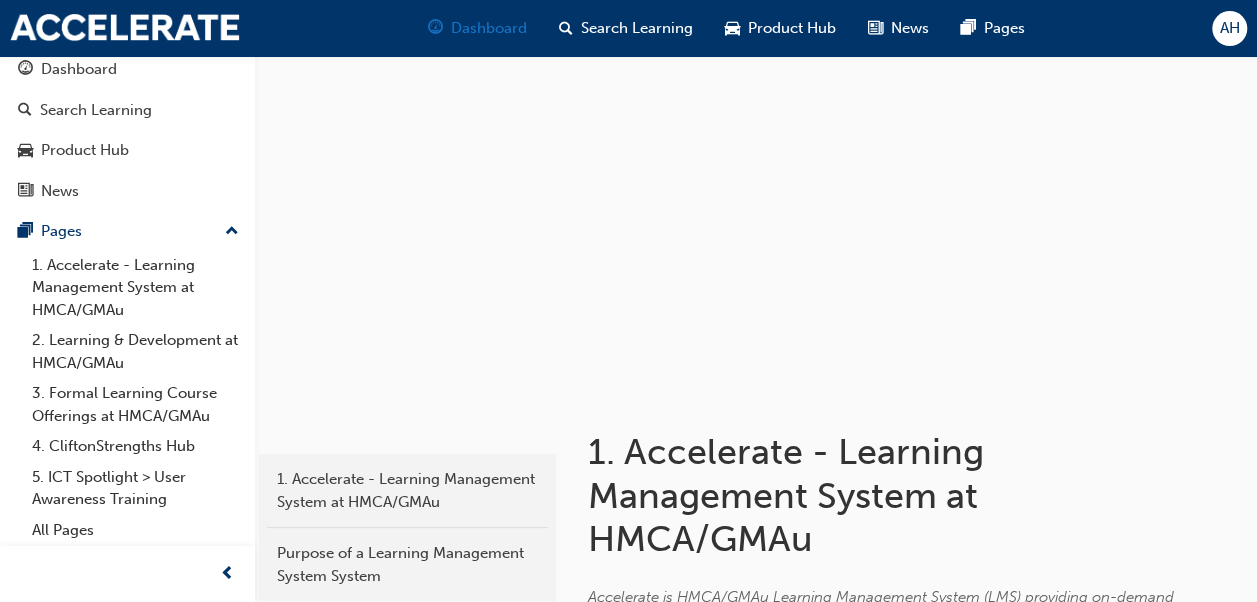 click on "Dashboard" at bounding box center [477, 28] 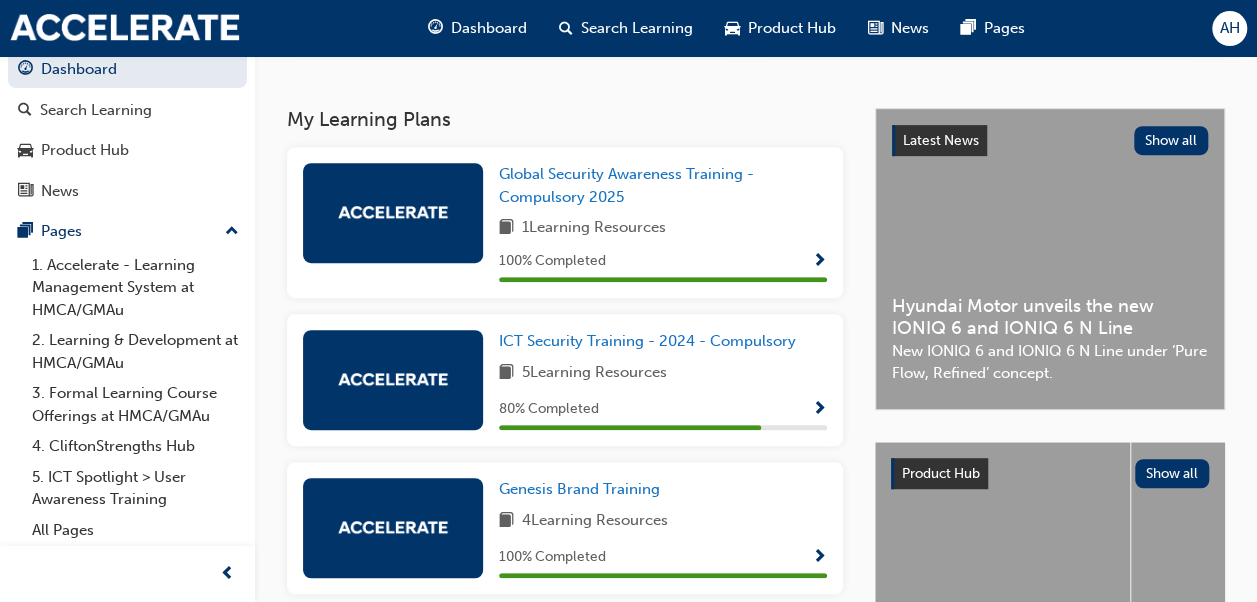 scroll, scrollTop: 439, scrollLeft: 0, axis: vertical 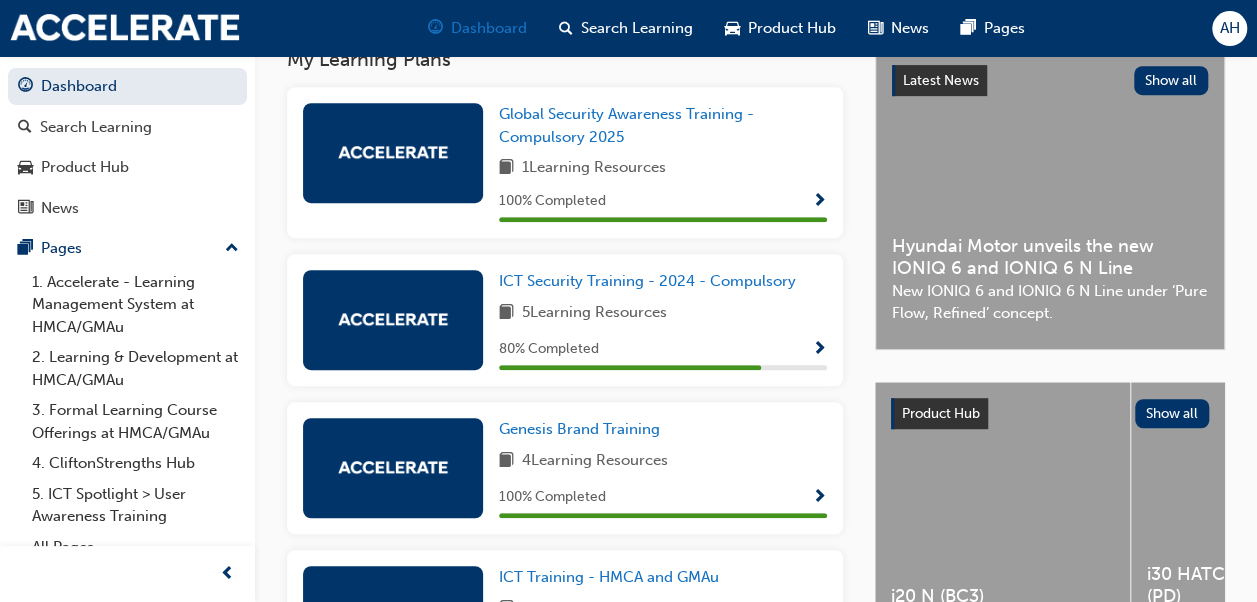 click on "Dashboard" at bounding box center [489, 28] 